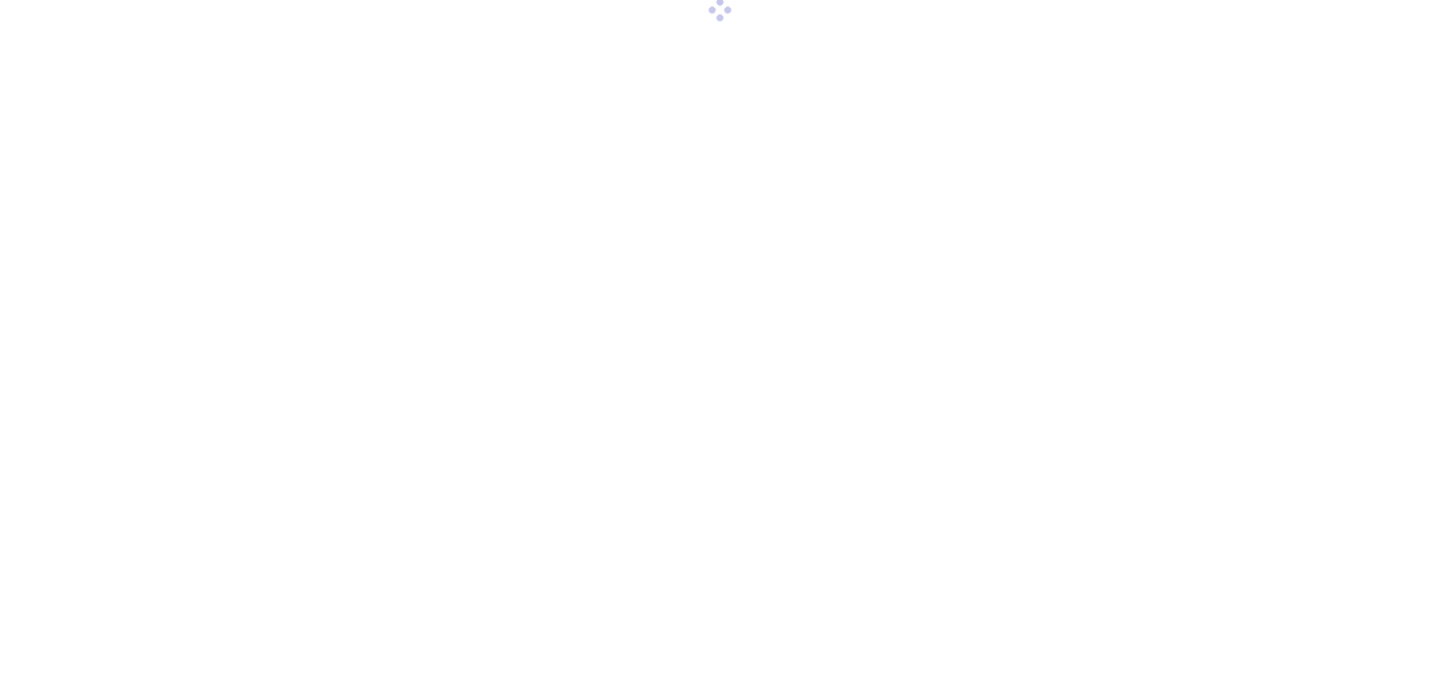 scroll, scrollTop: 0, scrollLeft: 0, axis: both 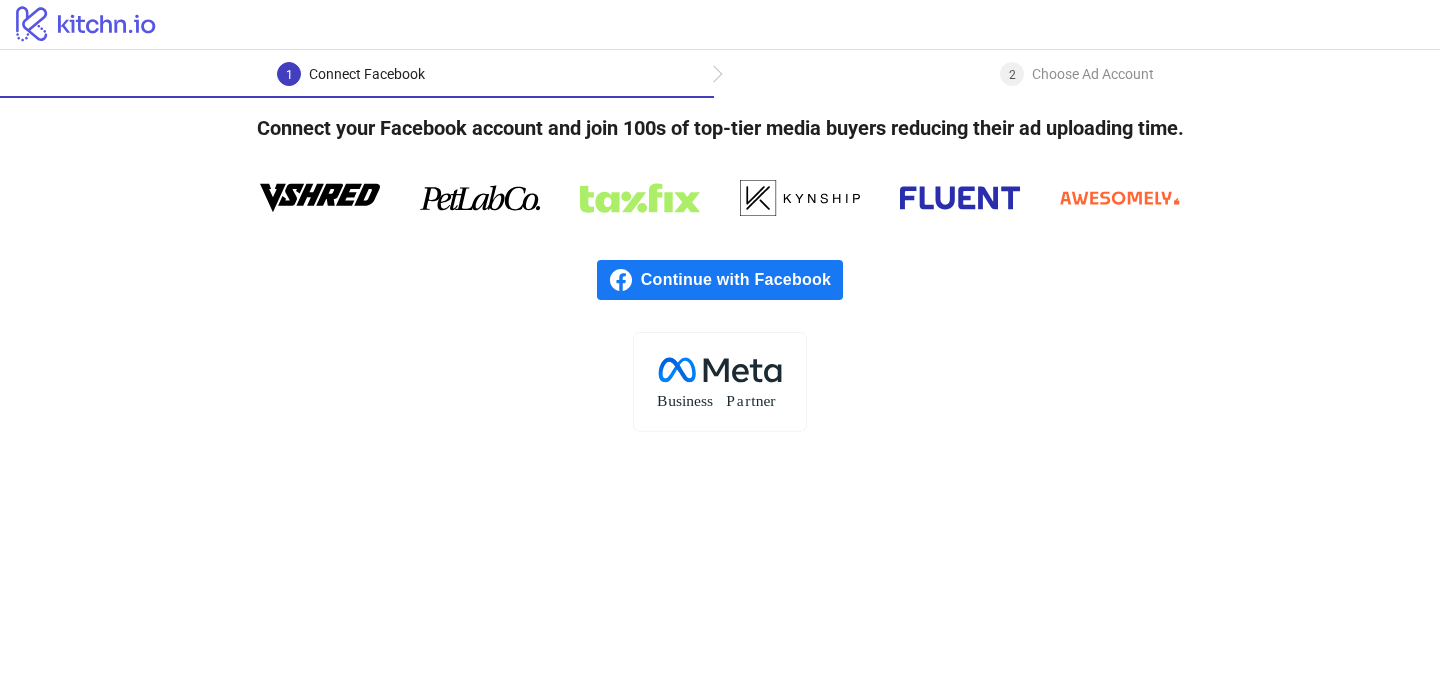 click on "Continue with Facebook" at bounding box center [742, 280] 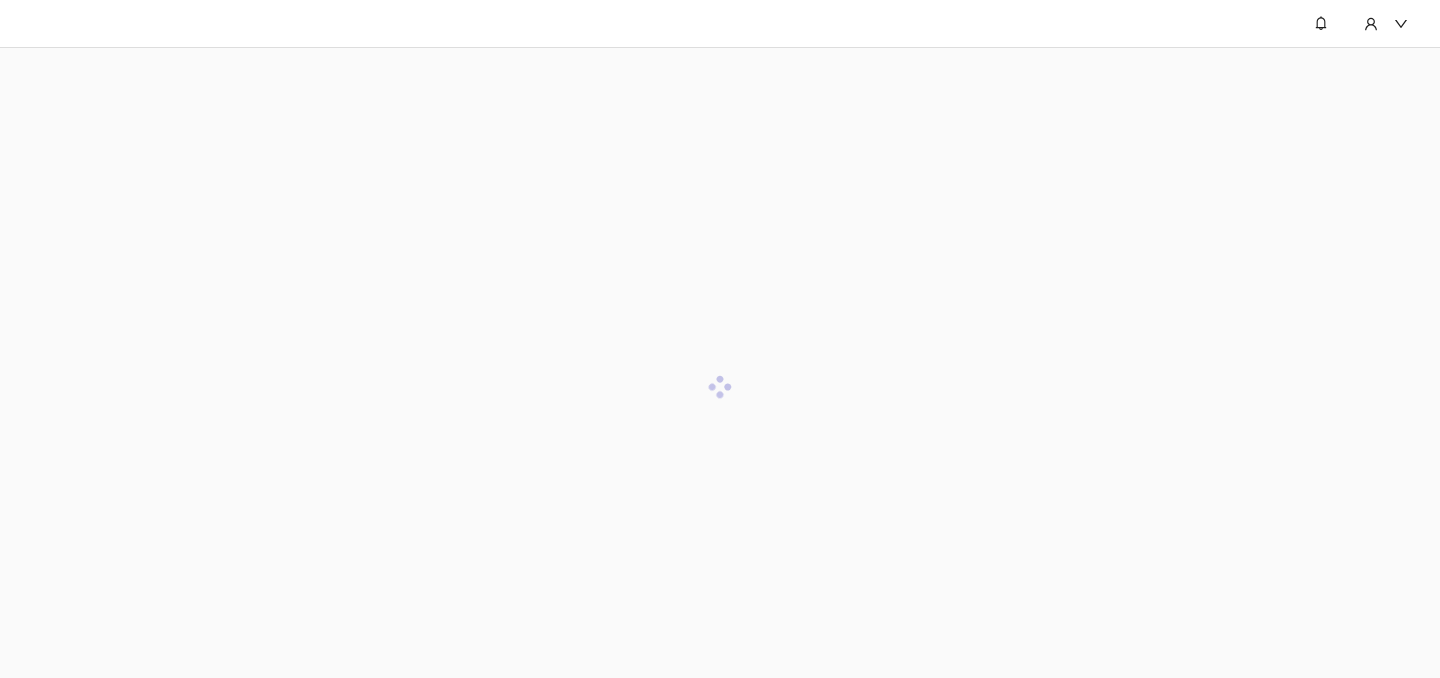 scroll, scrollTop: 0, scrollLeft: 0, axis: both 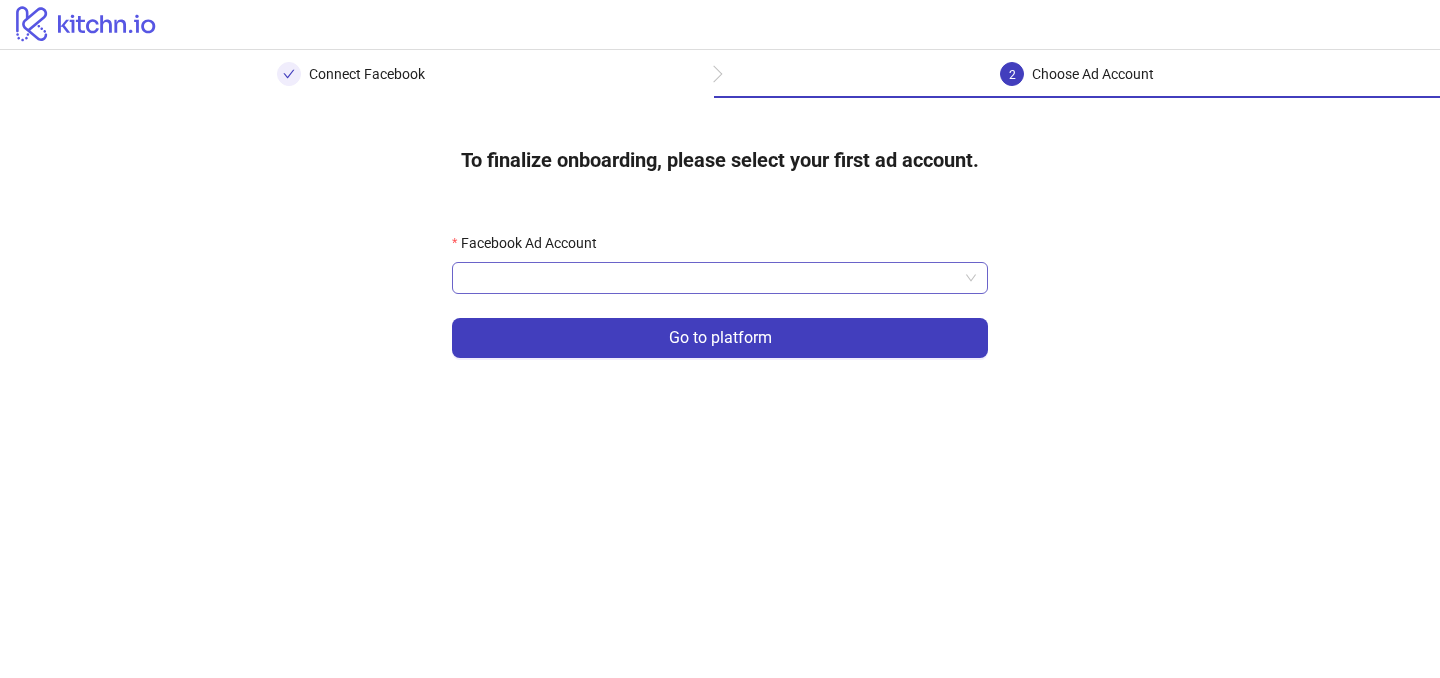 click on "Facebook Ad Account" at bounding box center [711, 278] 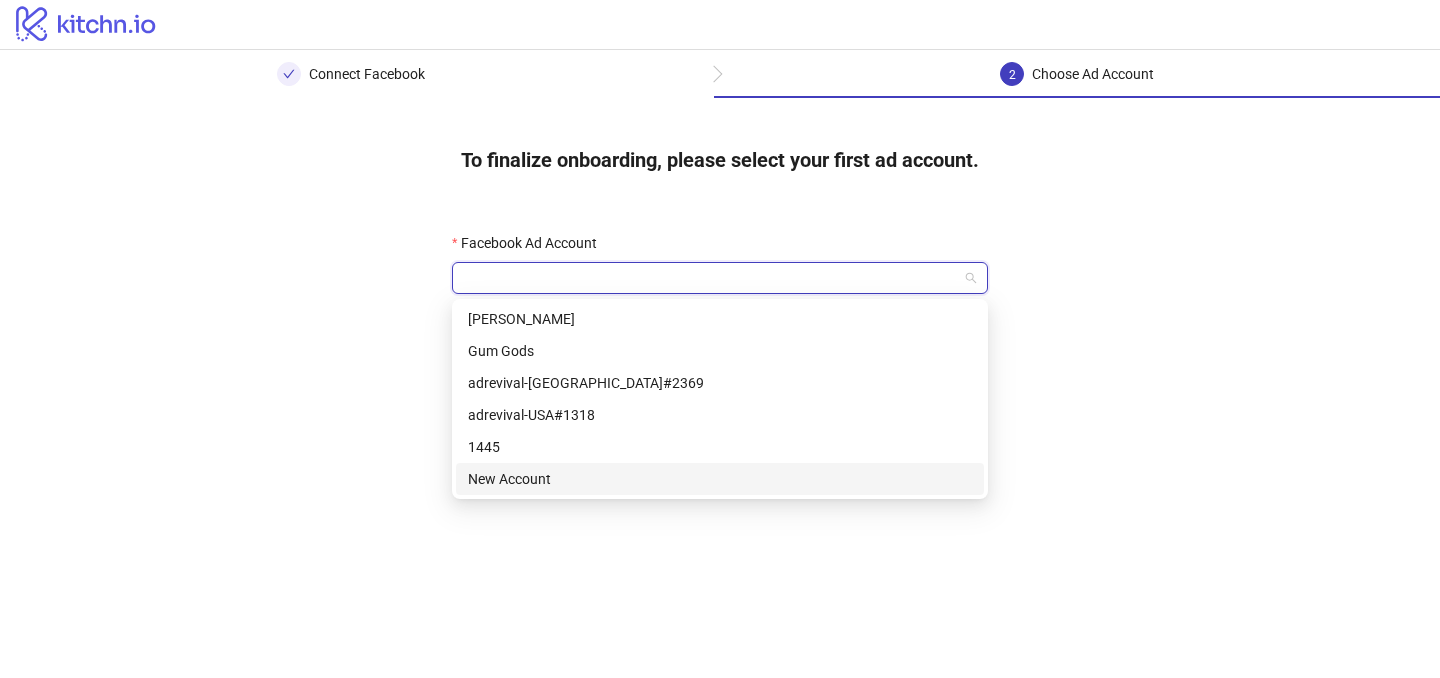 click on "New Account" at bounding box center [720, 479] 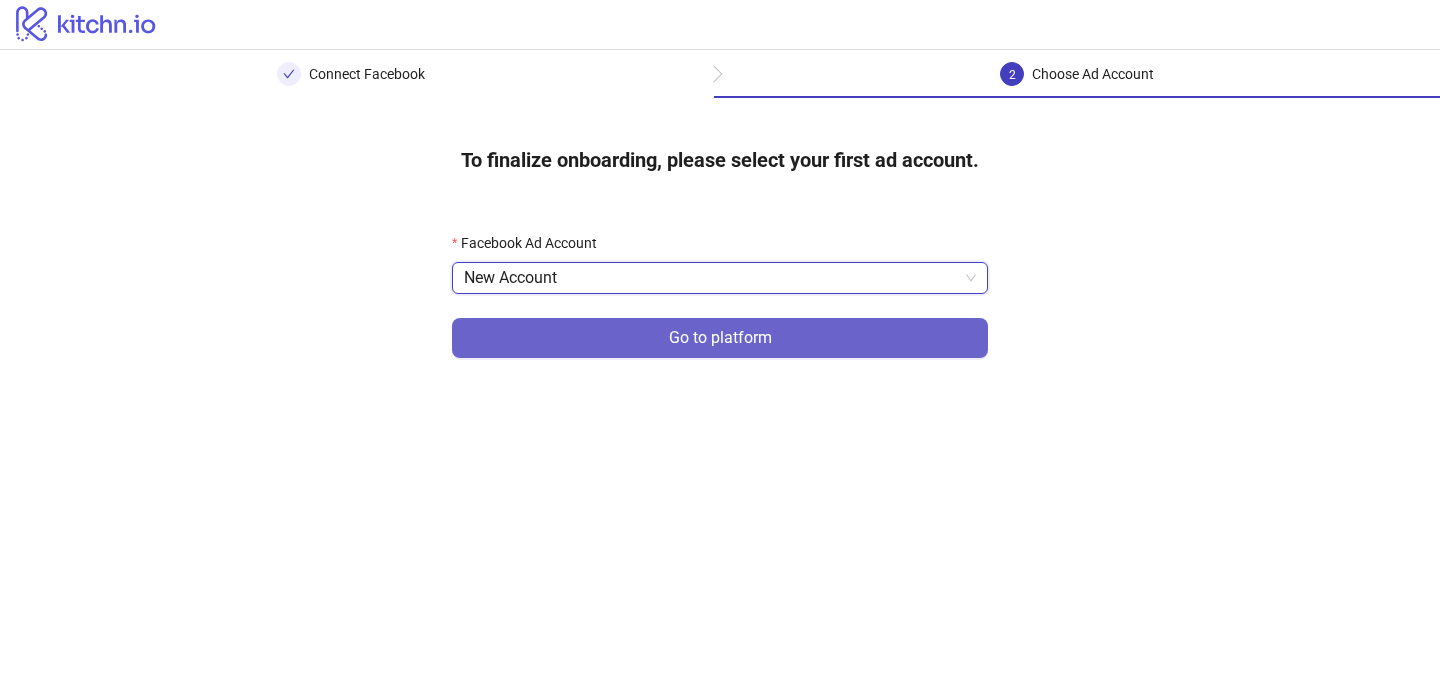 click on "Go to platform" at bounding box center (720, 338) 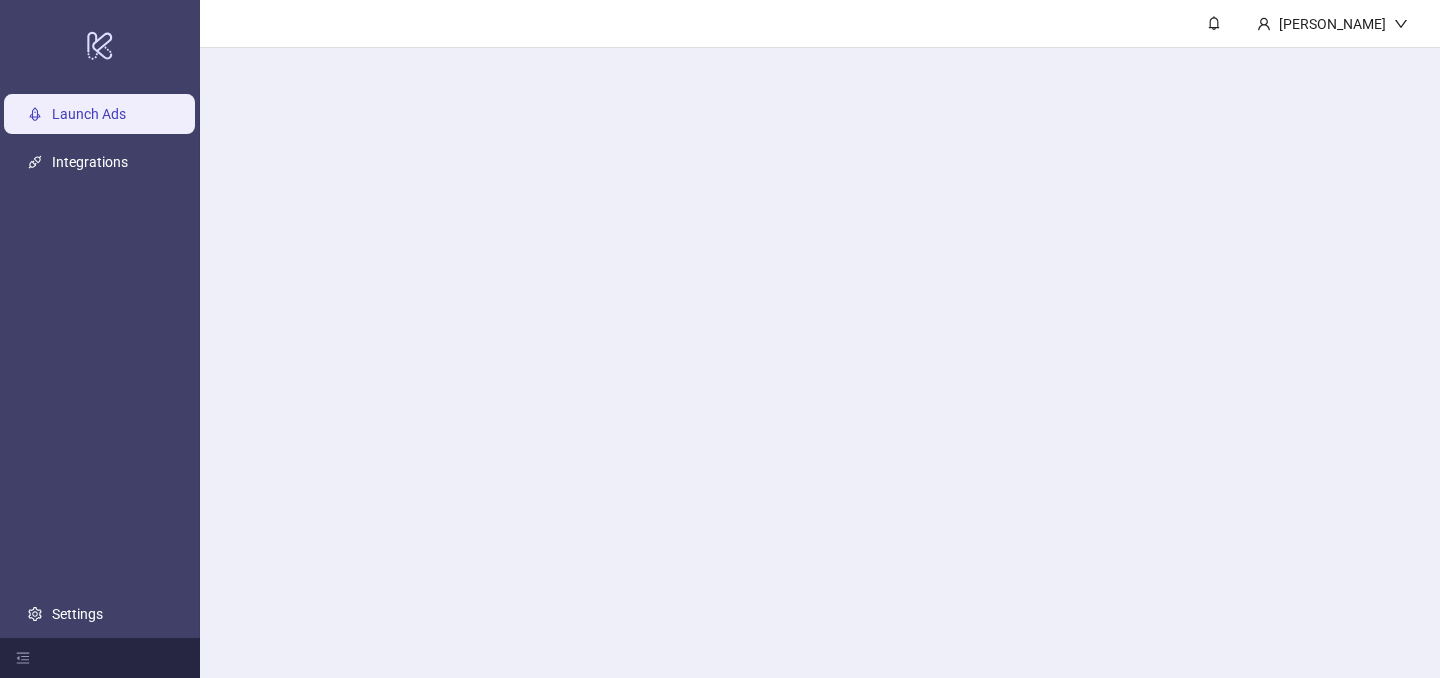 click on "[PERSON_NAME]" at bounding box center [820, 339] 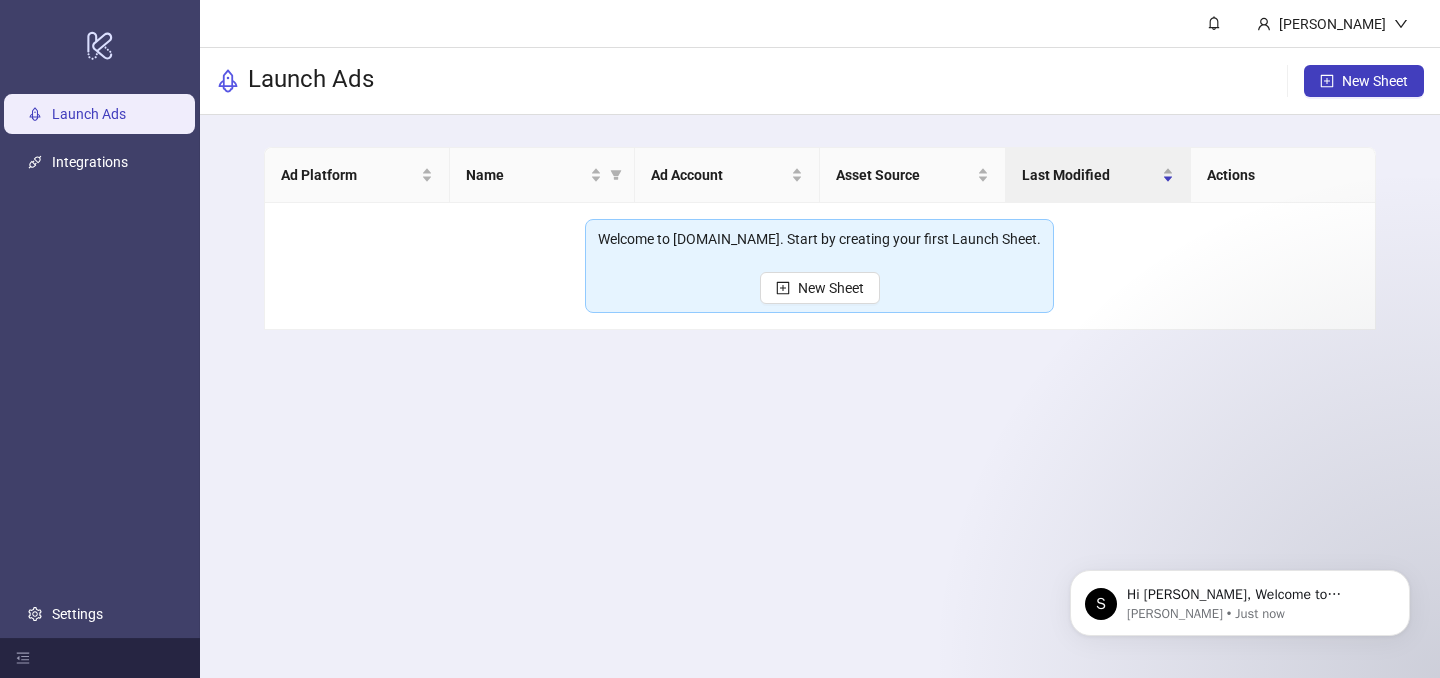 scroll, scrollTop: 0, scrollLeft: 0, axis: both 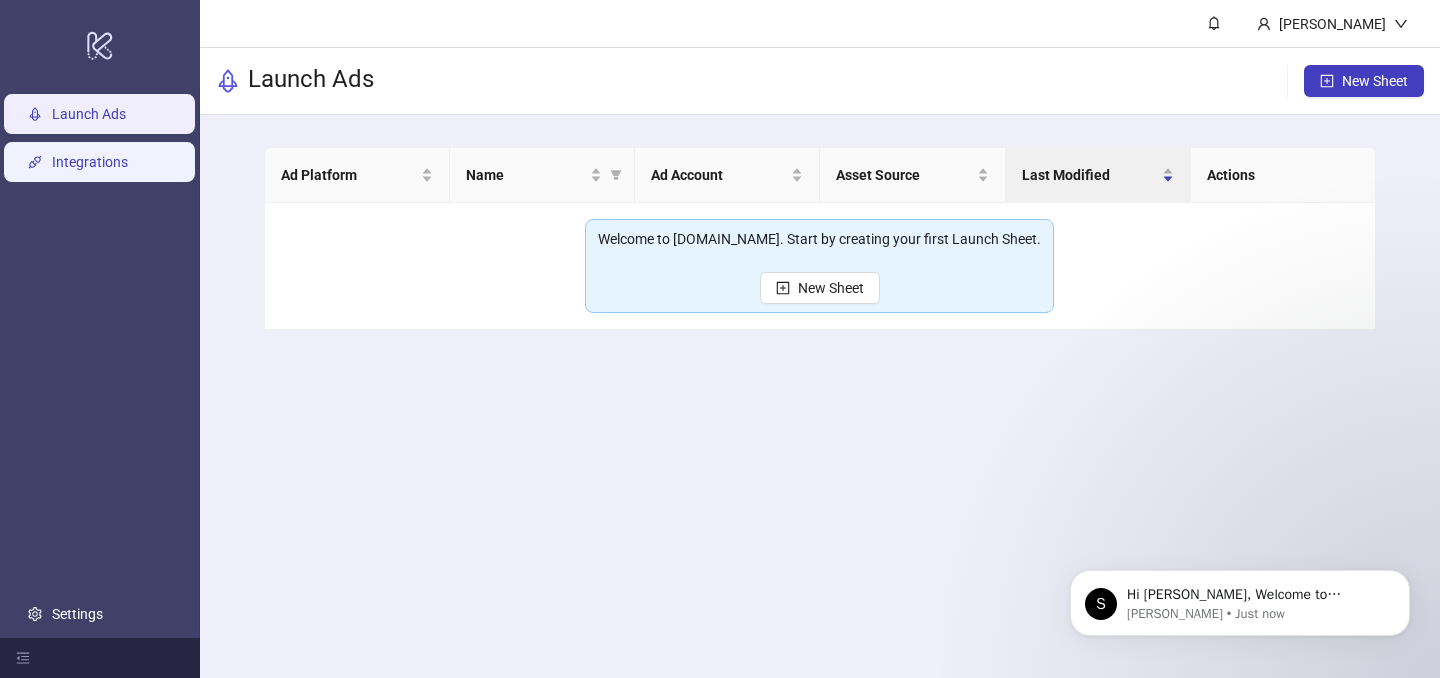 click on "Integrations" at bounding box center [90, 163] 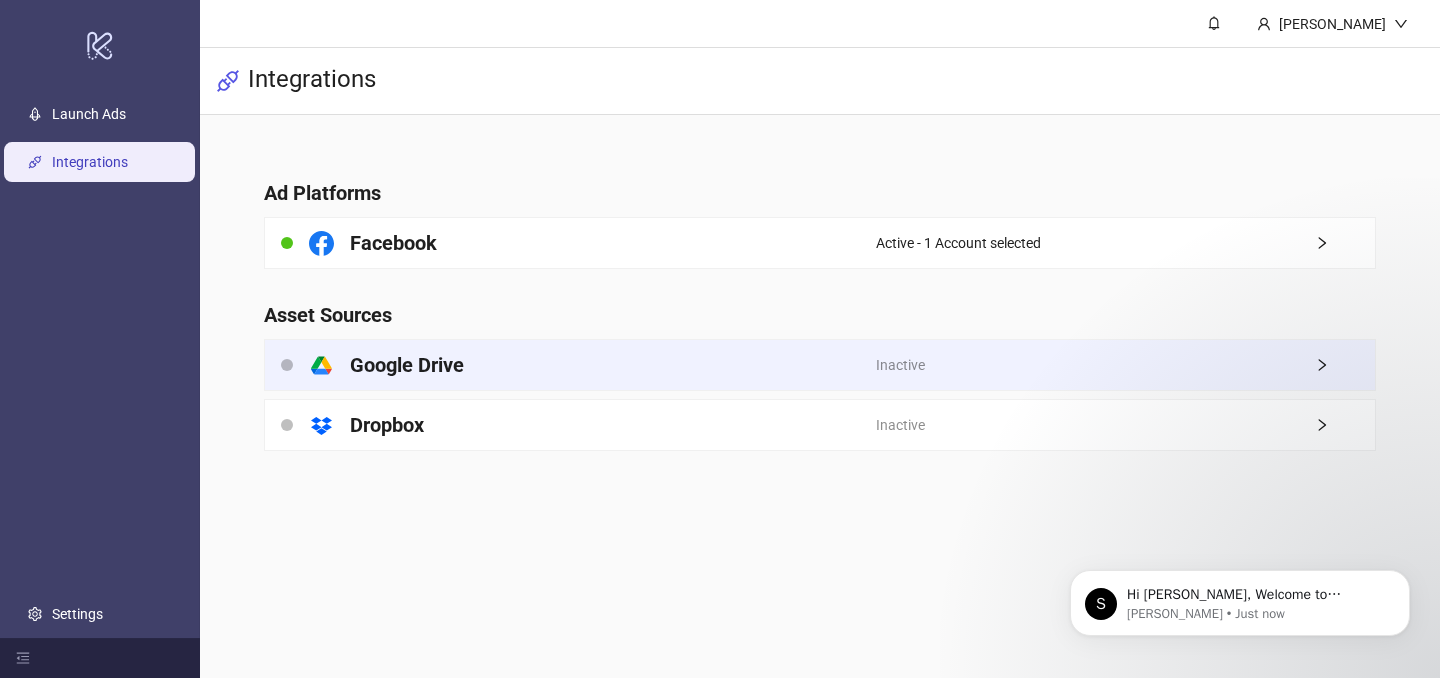 click on "Google Drive" at bounding box center [407, 365] 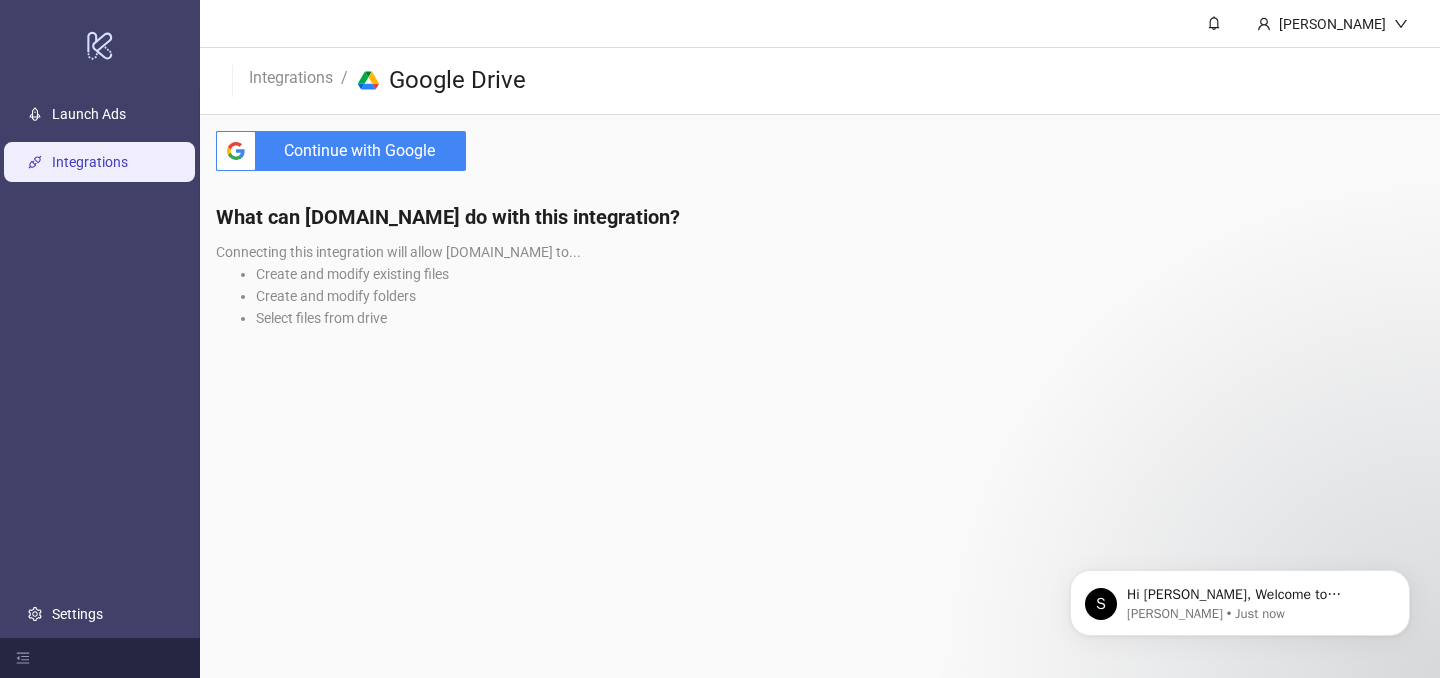 click on "Continue with Google" at bounding box center [365, 151] 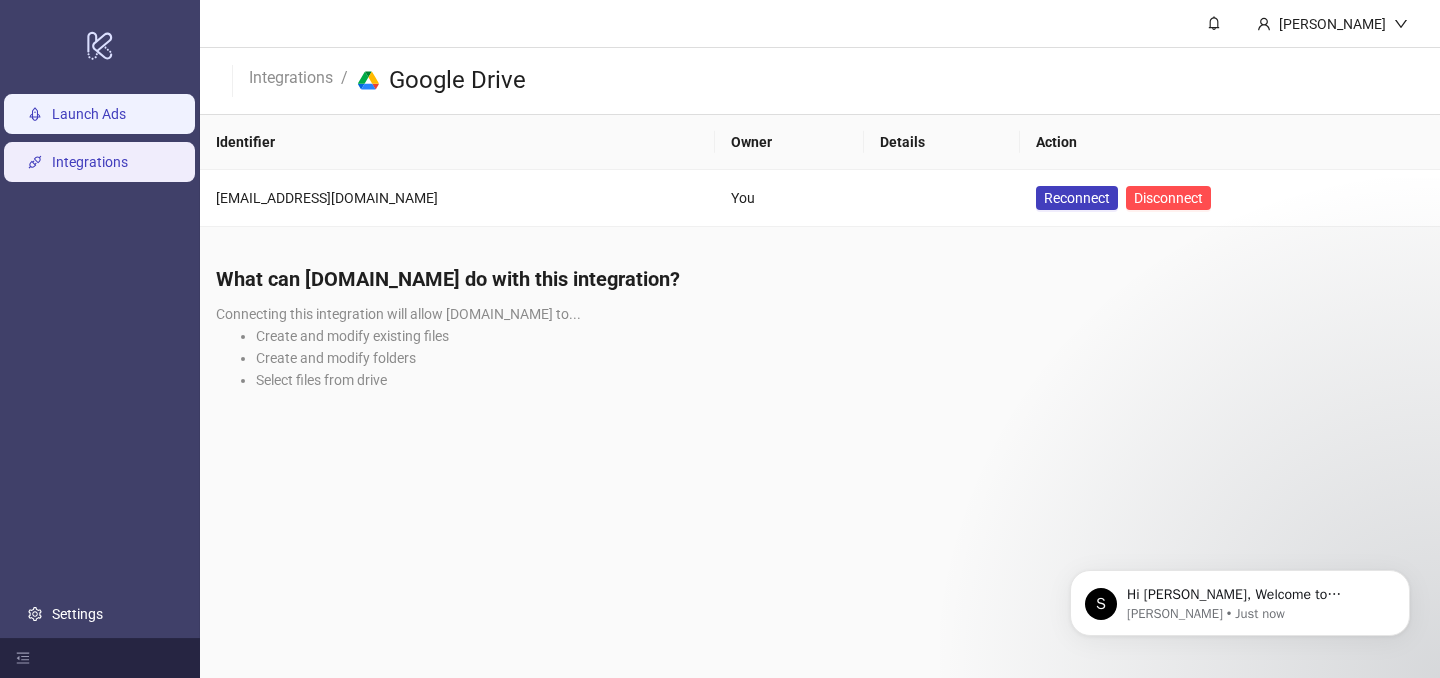 click on "Launch Ads" at bounding box center [89, 115] 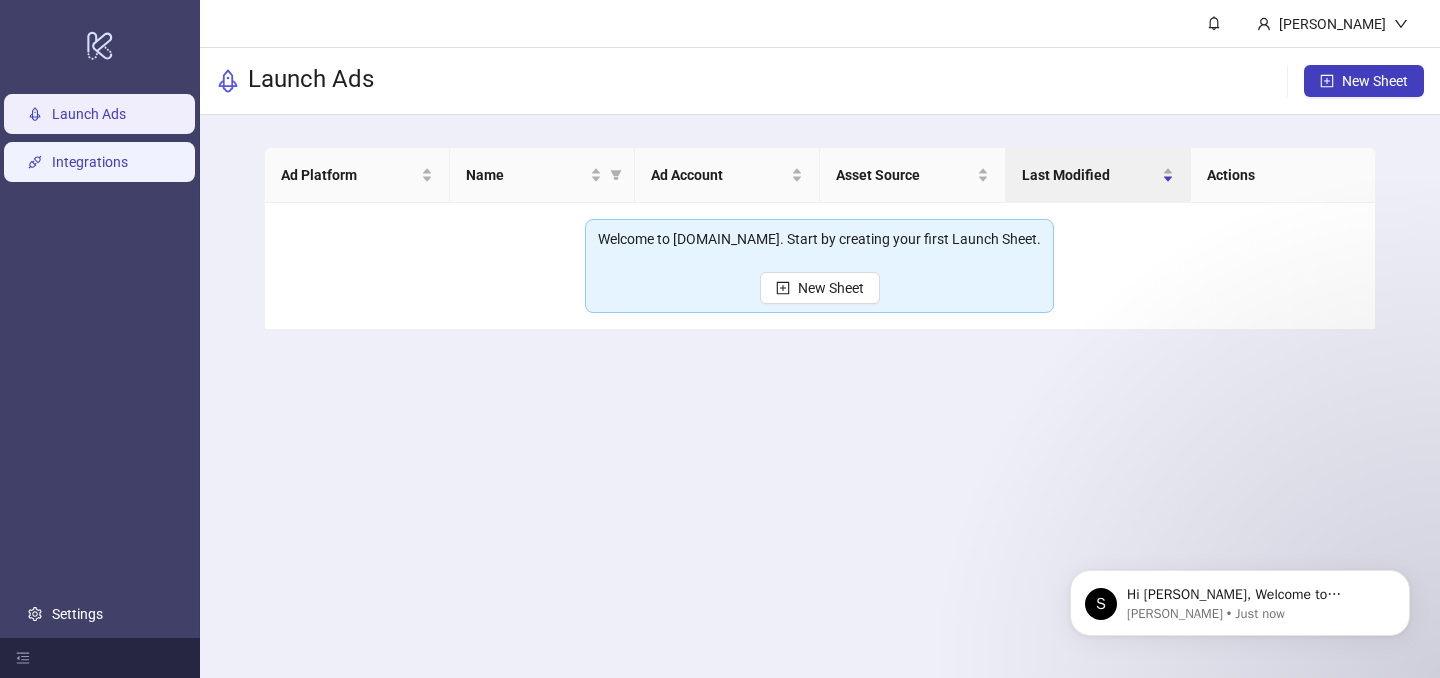 click on "Integrations" at bounding box center (90, 163) 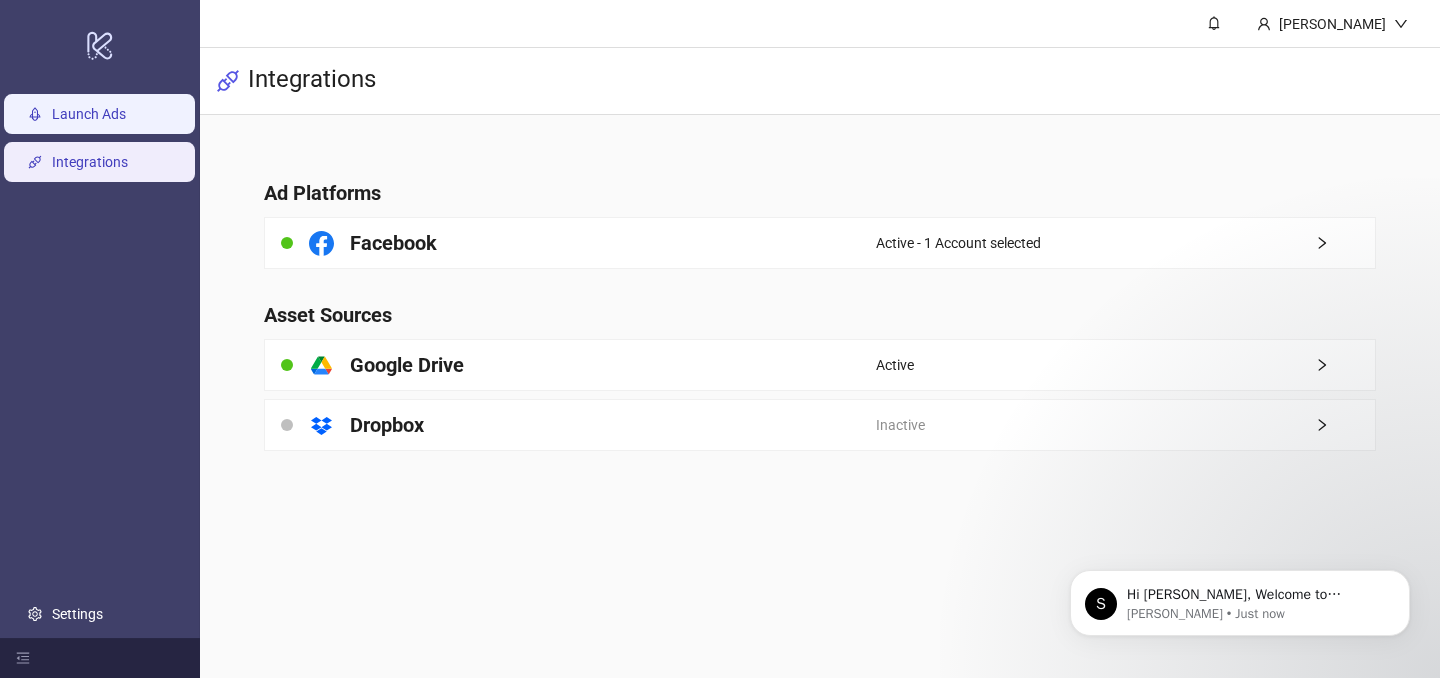 click on "Launch Ads" at bounding box center [89, 115] 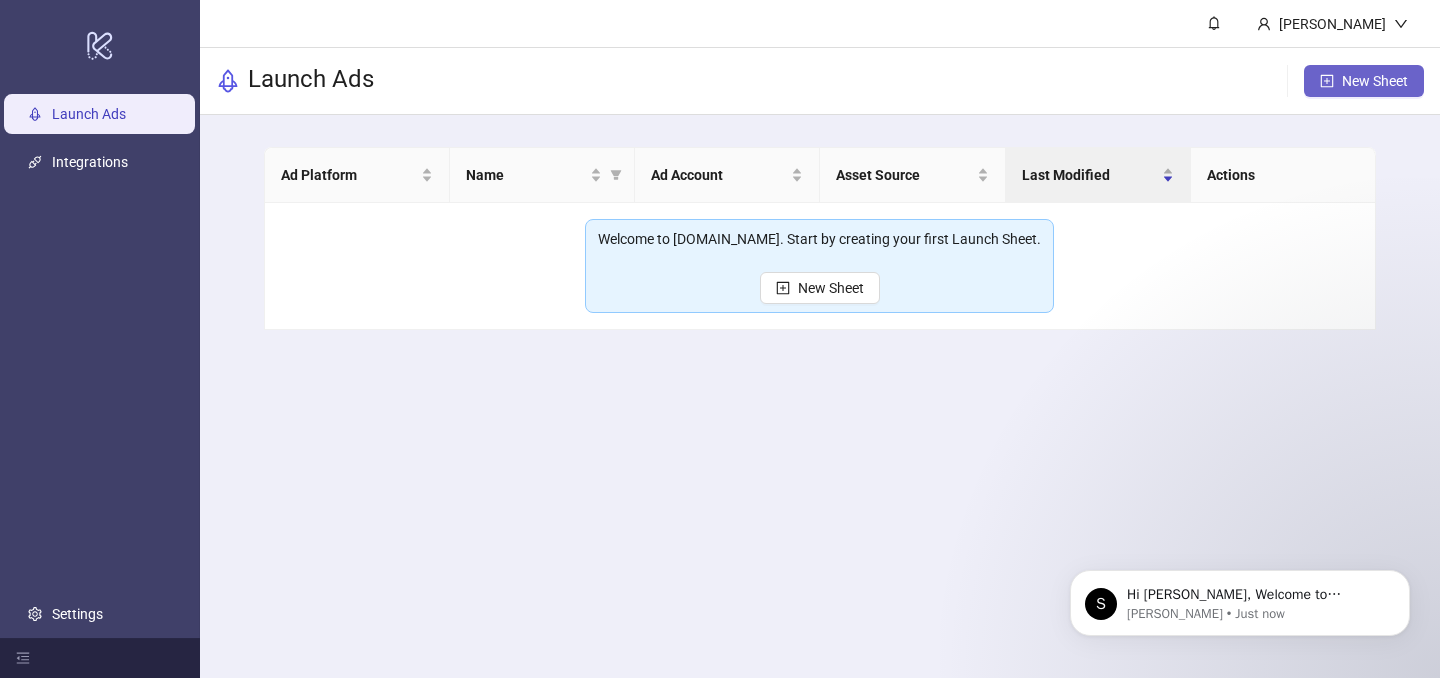 click on "New Sheet" at bounding box center [1375, 81] 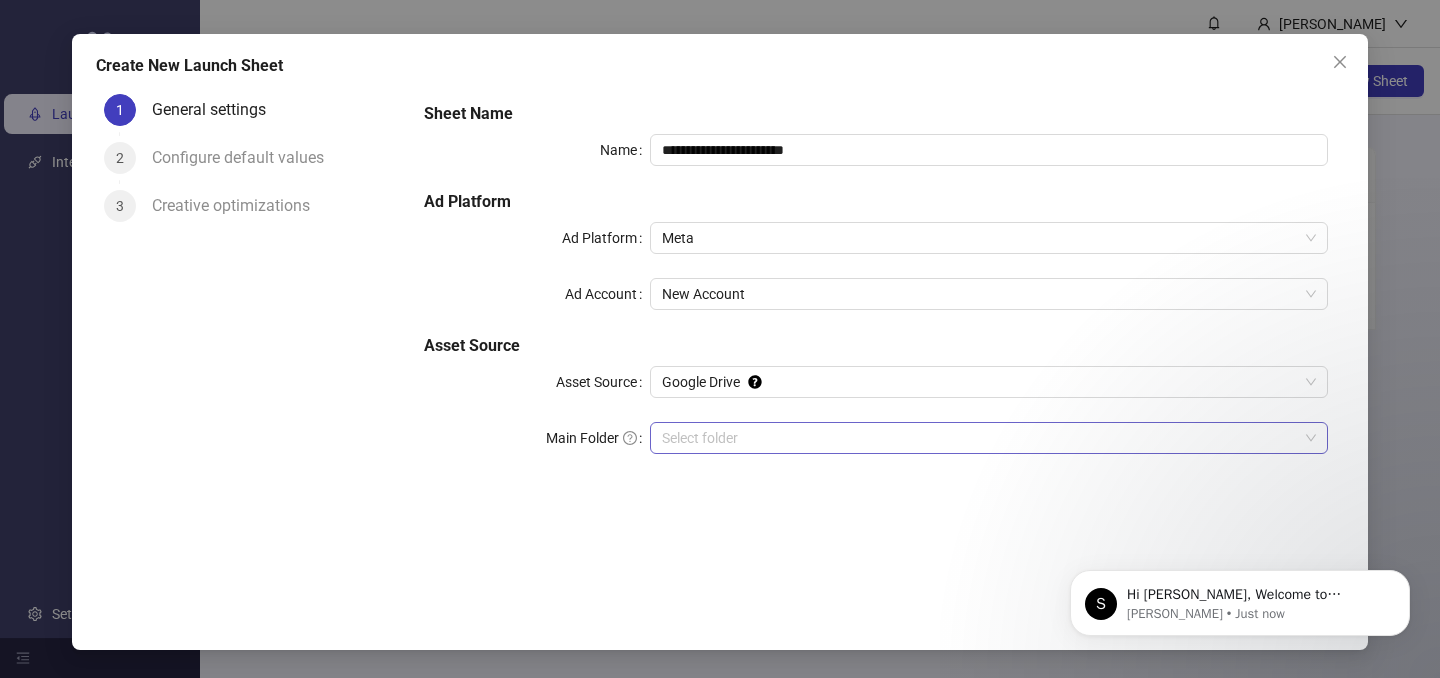 click on "Main Folder" at bounding box center (980, 438) 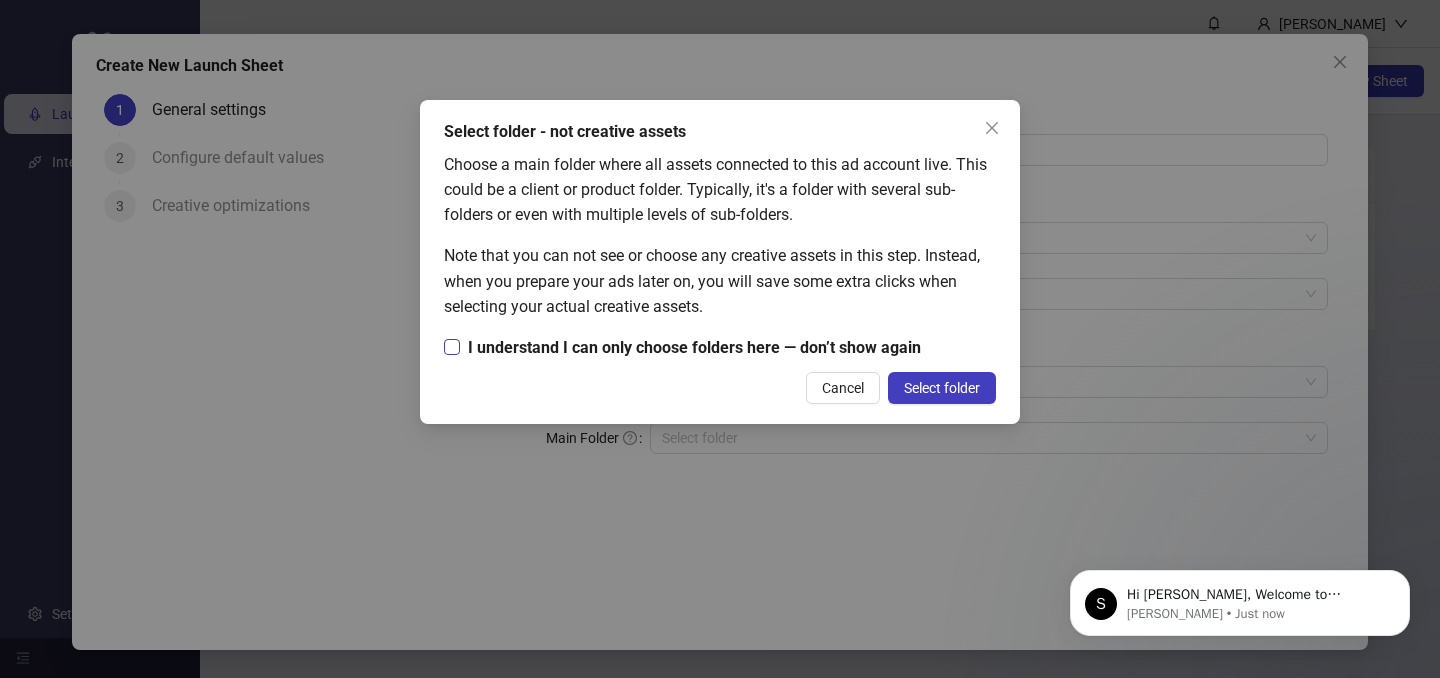 click on "I understand I can only choose folders here — don’t show again" at bounding box center (694, 347) 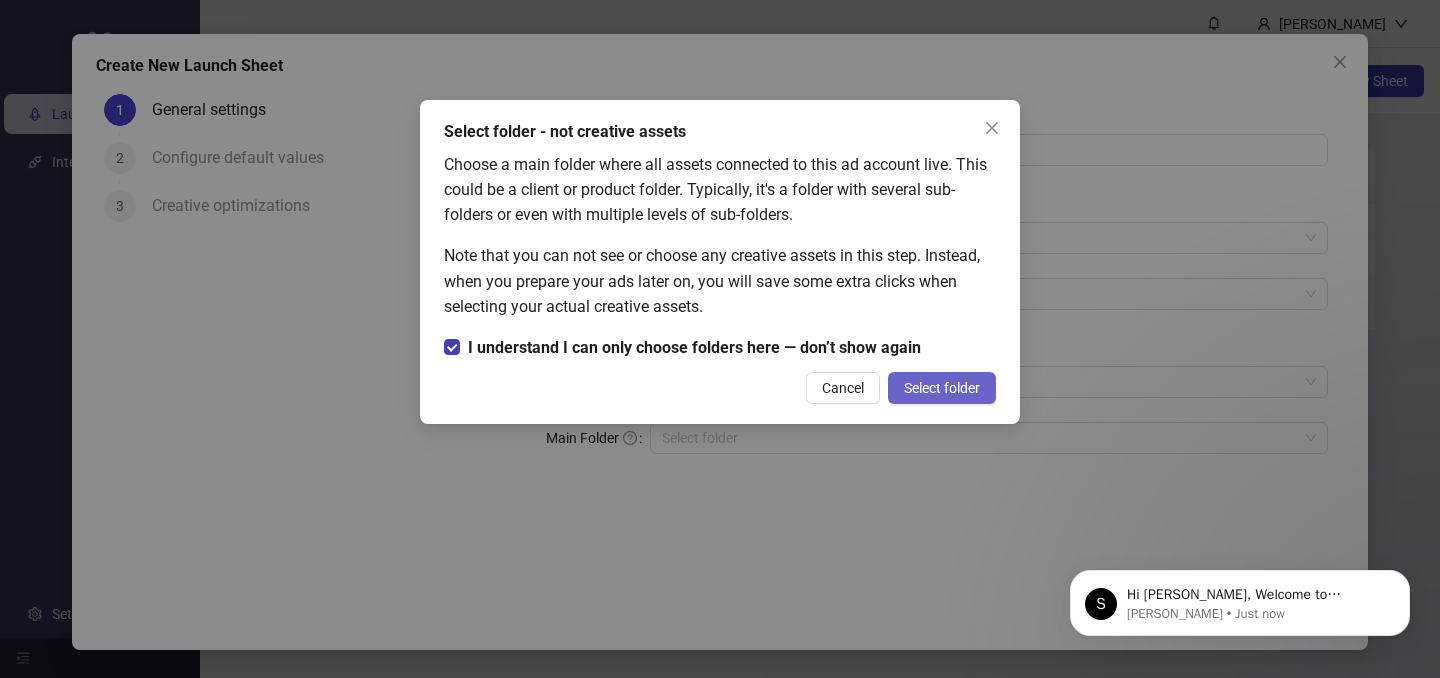 click on "Select folder" at bounding box center (942, 388) 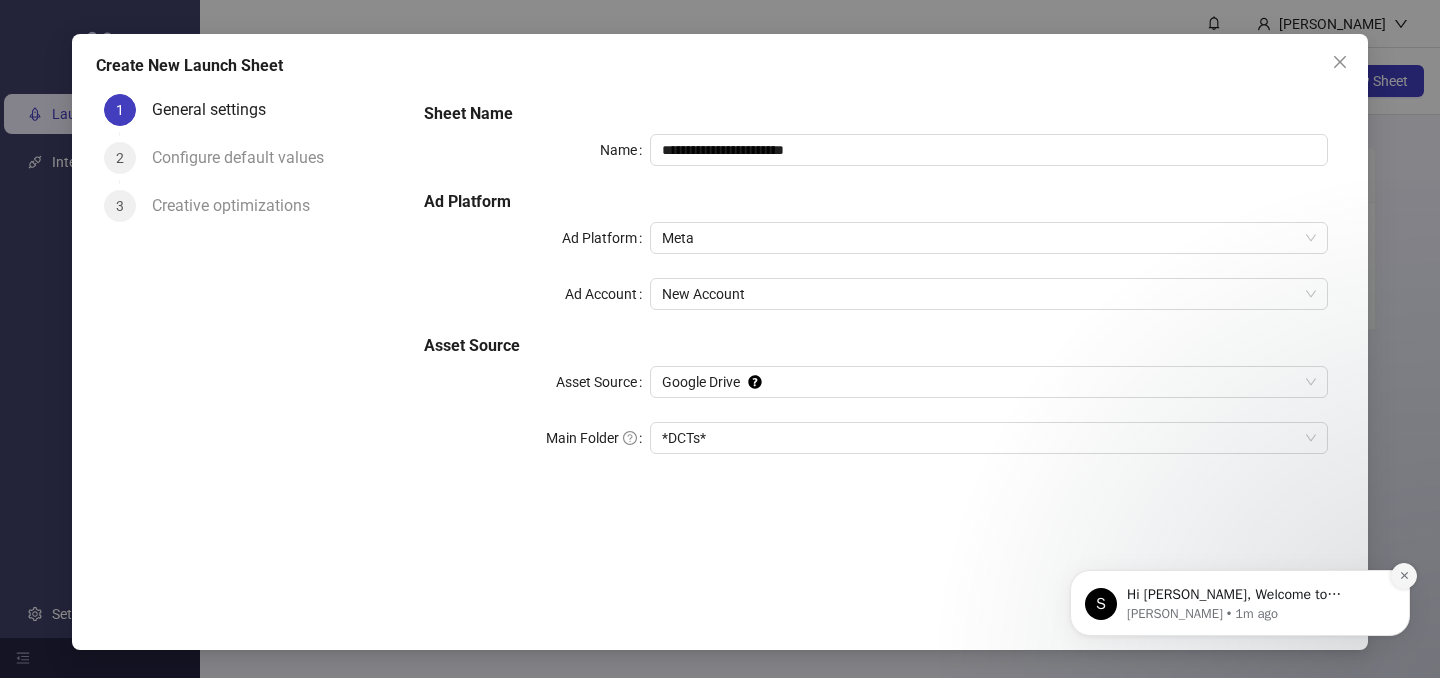 click 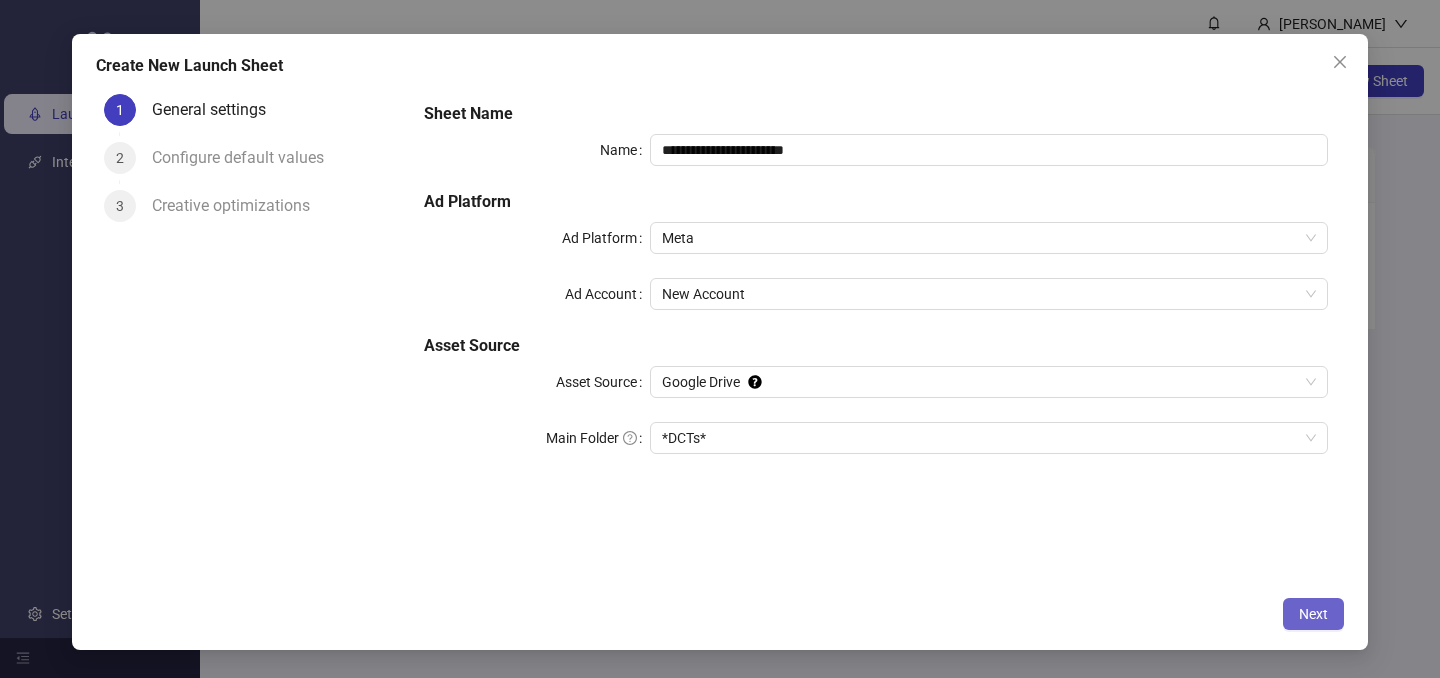 click on "Next" at bounding box center [1313, 614] 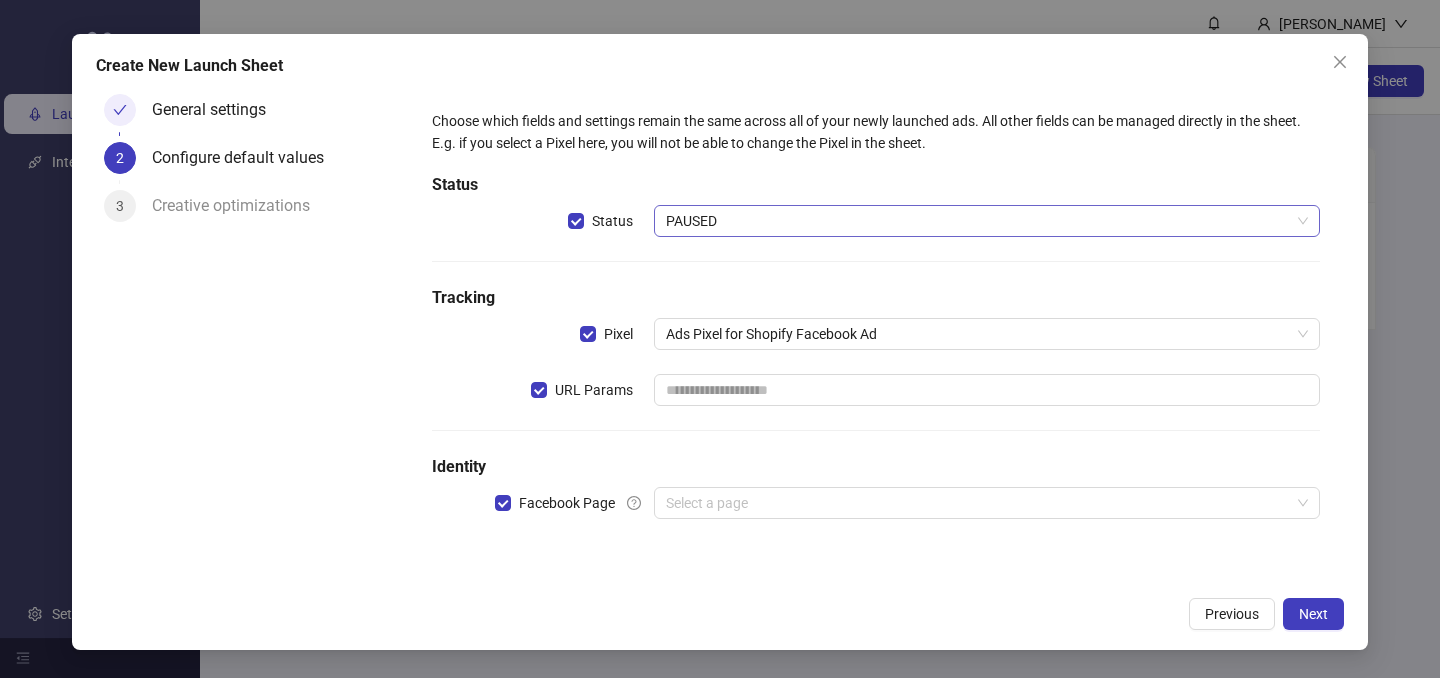 click on "PAUSED" at bounding box center [987, 221] 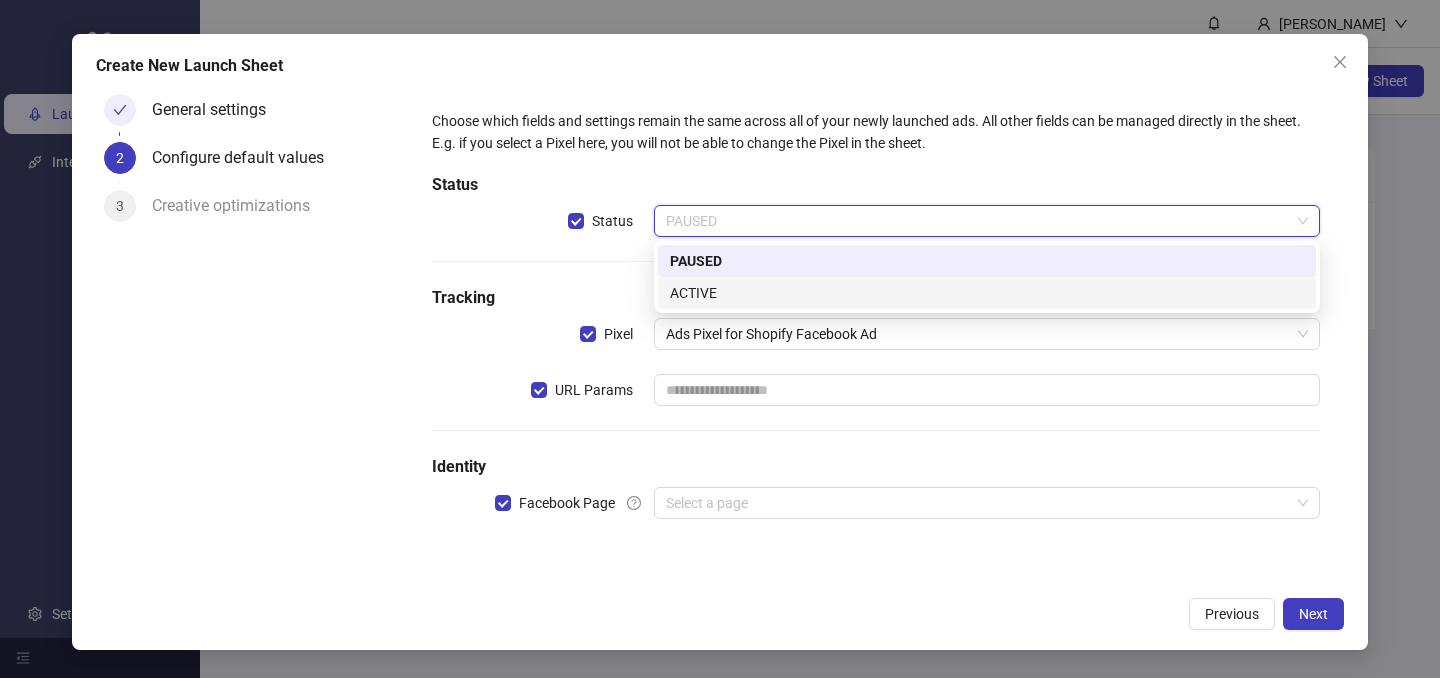click on "ACTIVE" at bounding box center (987, 293) 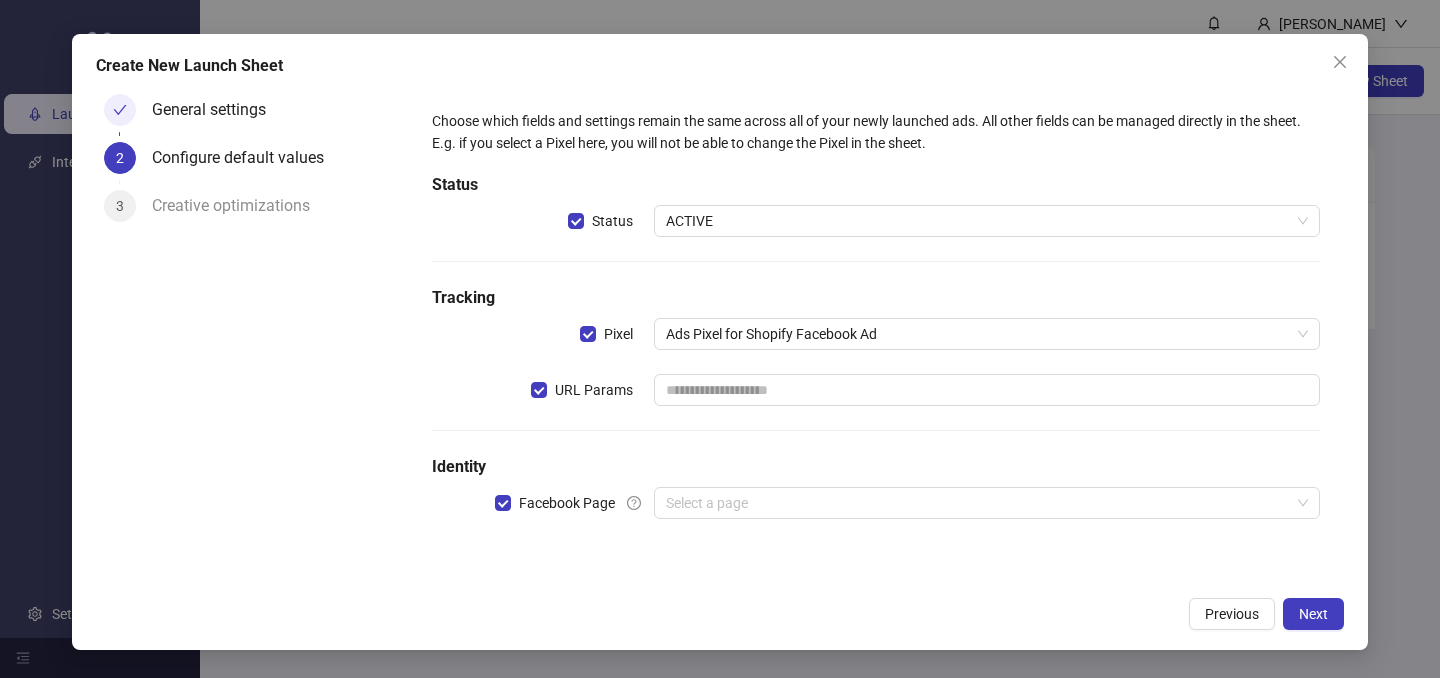 click on "Choose which fields and settings remain the same across all of your newly launched ads. All other fields can be managed directly in the sheet. E.g. if you select a Pixel here, you will not be able to change the Pixel in the sheet. Status Status ACTIVE Tracking Pixel Ads Pixel for Shopify Facebook Ad URL Params Identity Facebook Page Select a page" at bounding box center [876, 326] 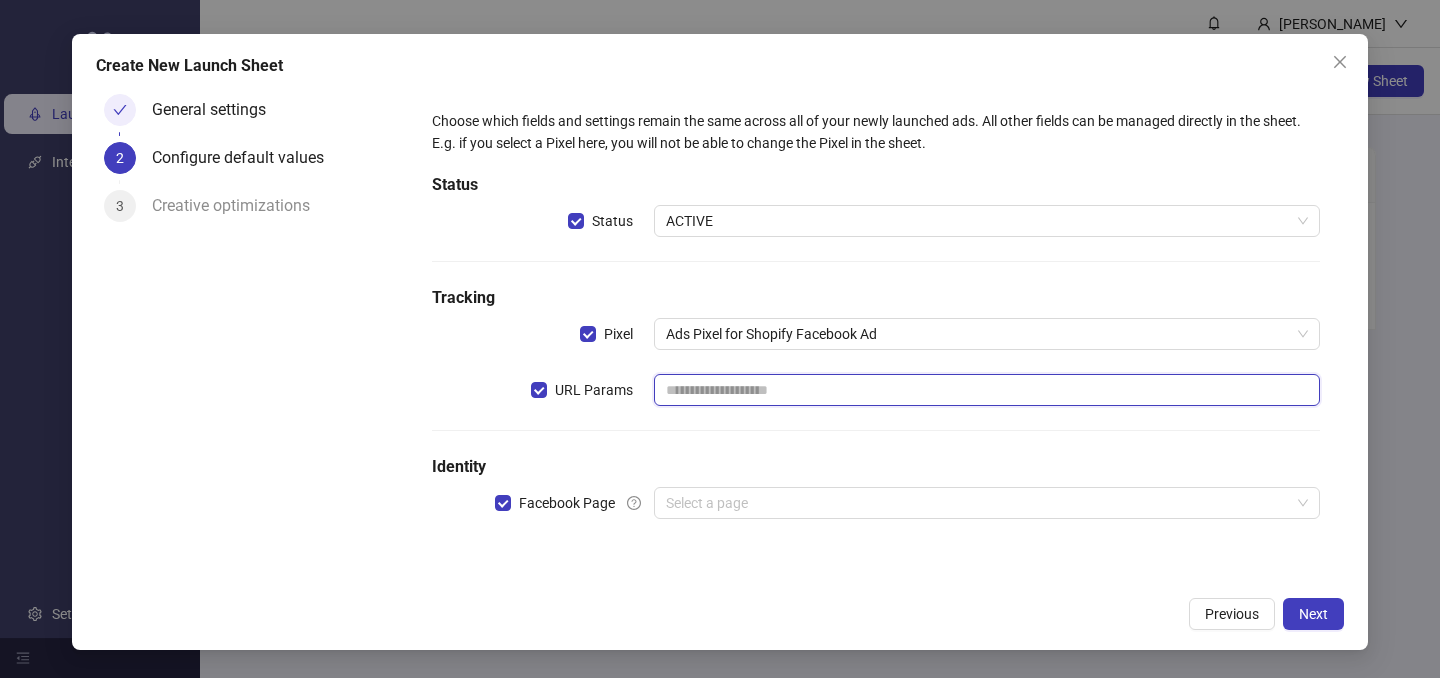 click at bounding box center (987, 390) 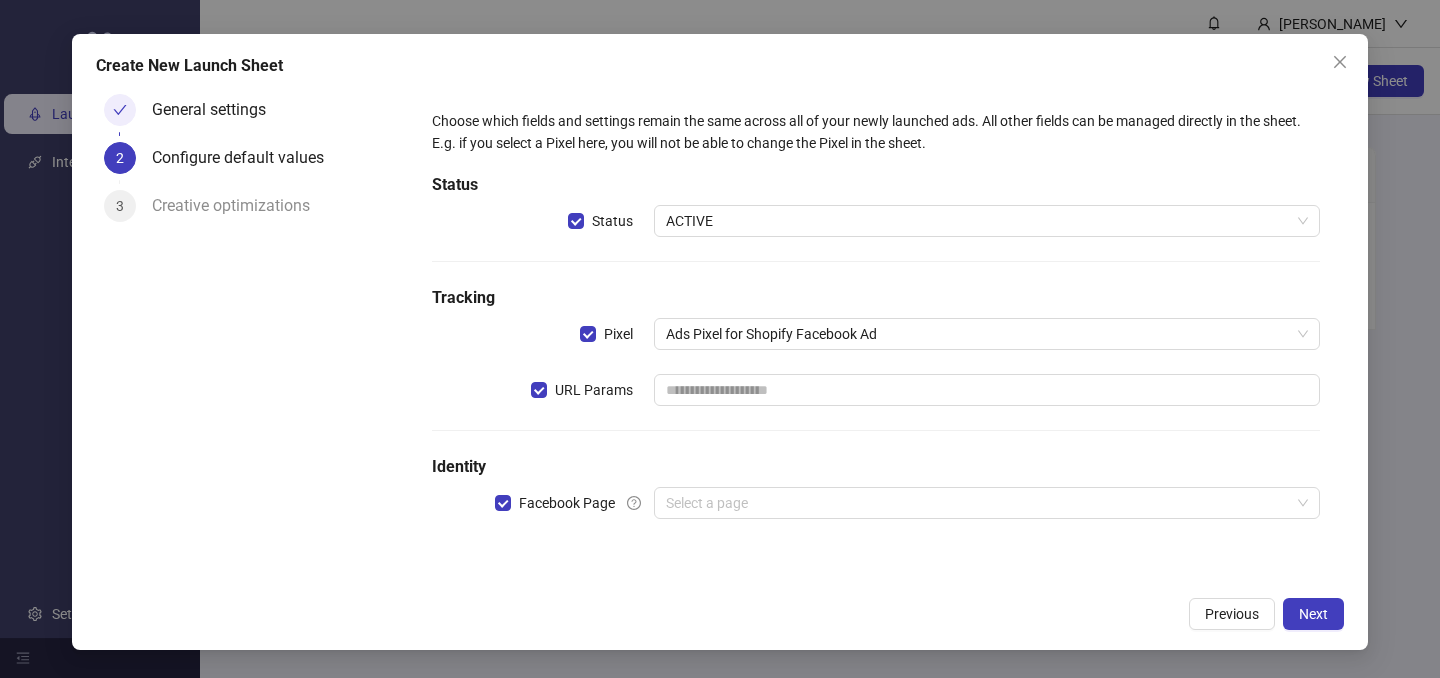 click on "Choose which fields and settings remain the same across all of your newly launched ads. All other fields can be managed directly in the sheet. E.g. if you select a Pixel here, you will not be able to change the Pixel in the sheet. Status Status ACTIVE Tracking Pixel Ads Pixel for Shopify Facebook Ad URL Params Identity Facebook Page Select a page" at bounding box center [876, 326] 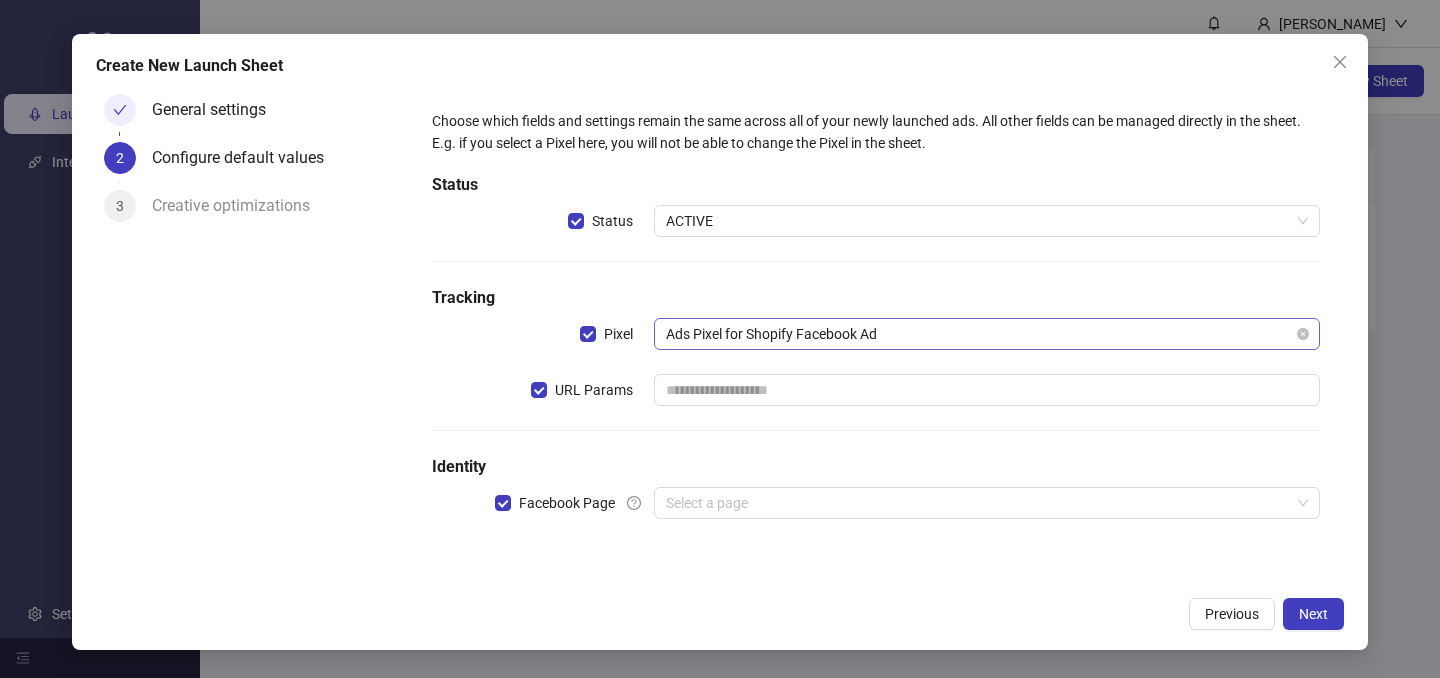 click on "Ads Pixel for Shopify Facebook Ad" at bounding box center [987, 334] 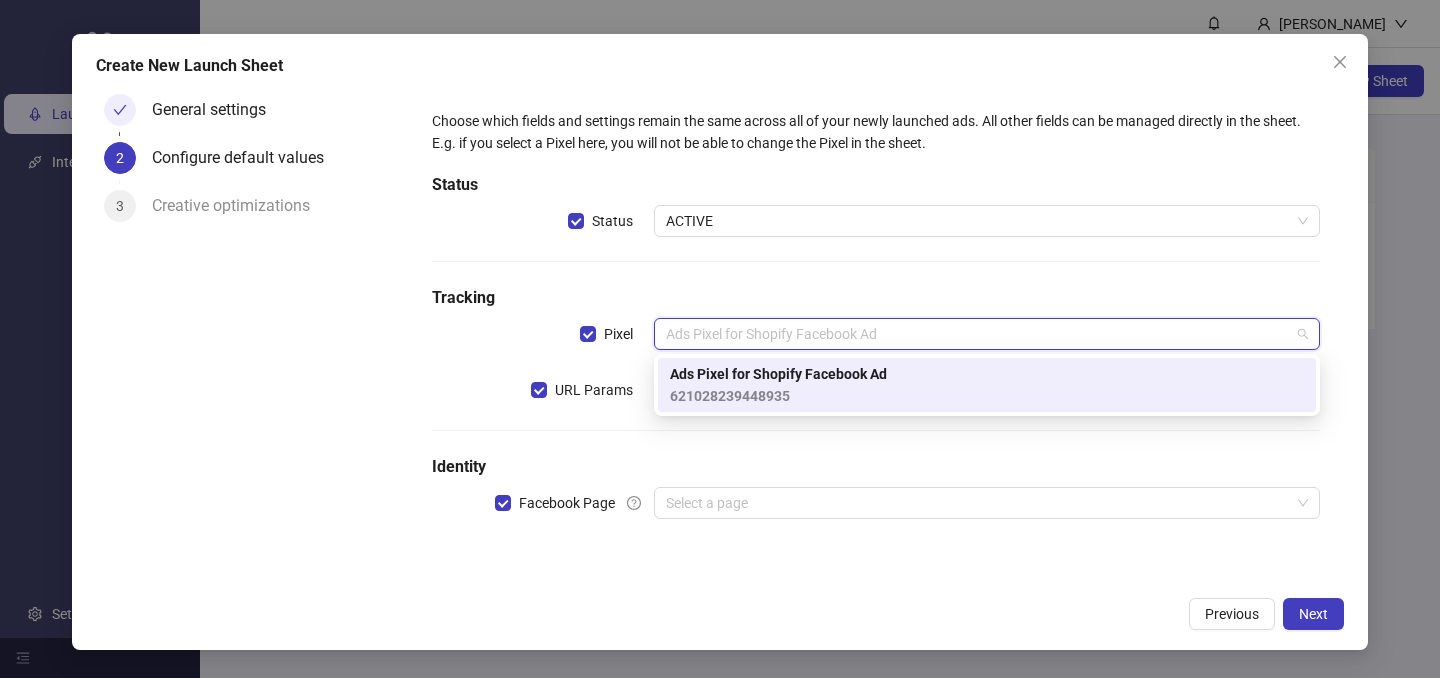 click on "Choose which fields and settings remain the same across all of your newly launched ads. All other fields can be managed directly in the sheet. E.g. if you select a Pixel here, you will not be able to change the Pixel in the sheet. Status Status ACTIVE Tracking Pixel Ads Pixel for Shopify Facebook Ad URL Params Identity Facebook Page Select a page" at bounding box center [876, 326] 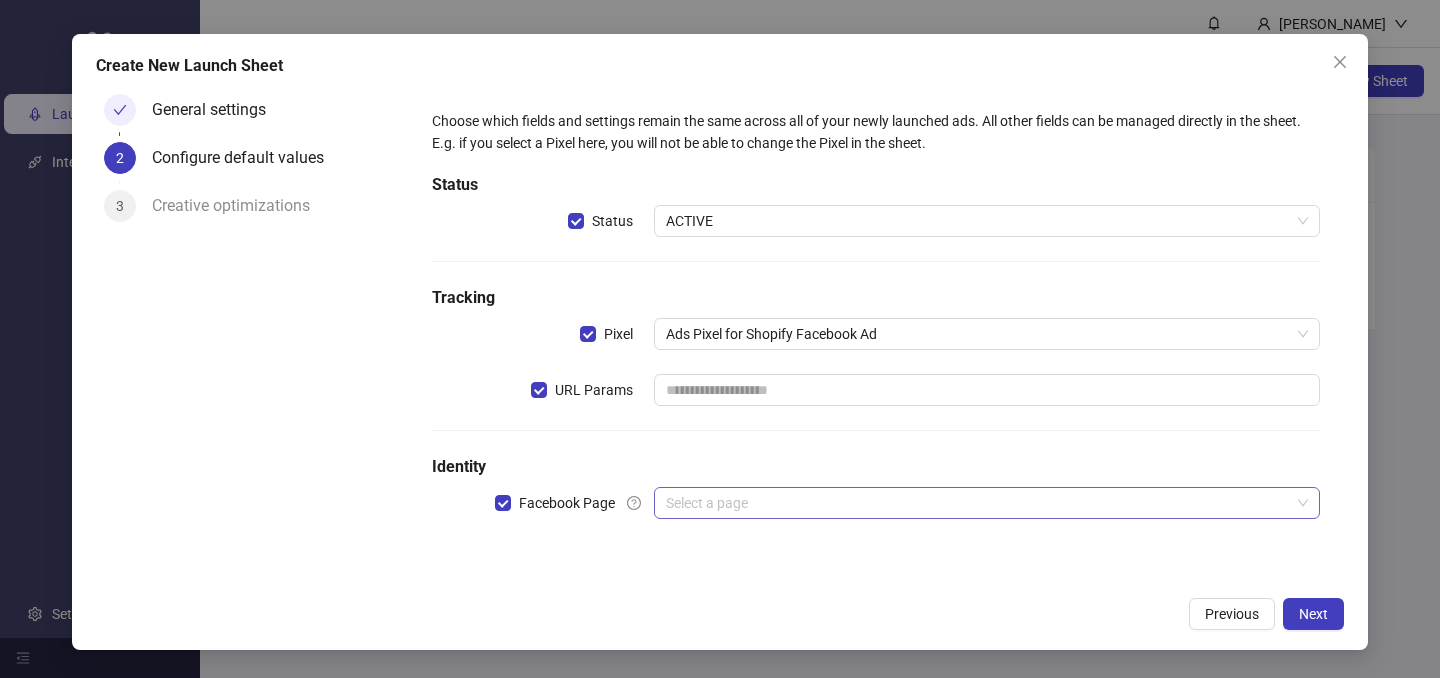click at bounding box center (978, 503) 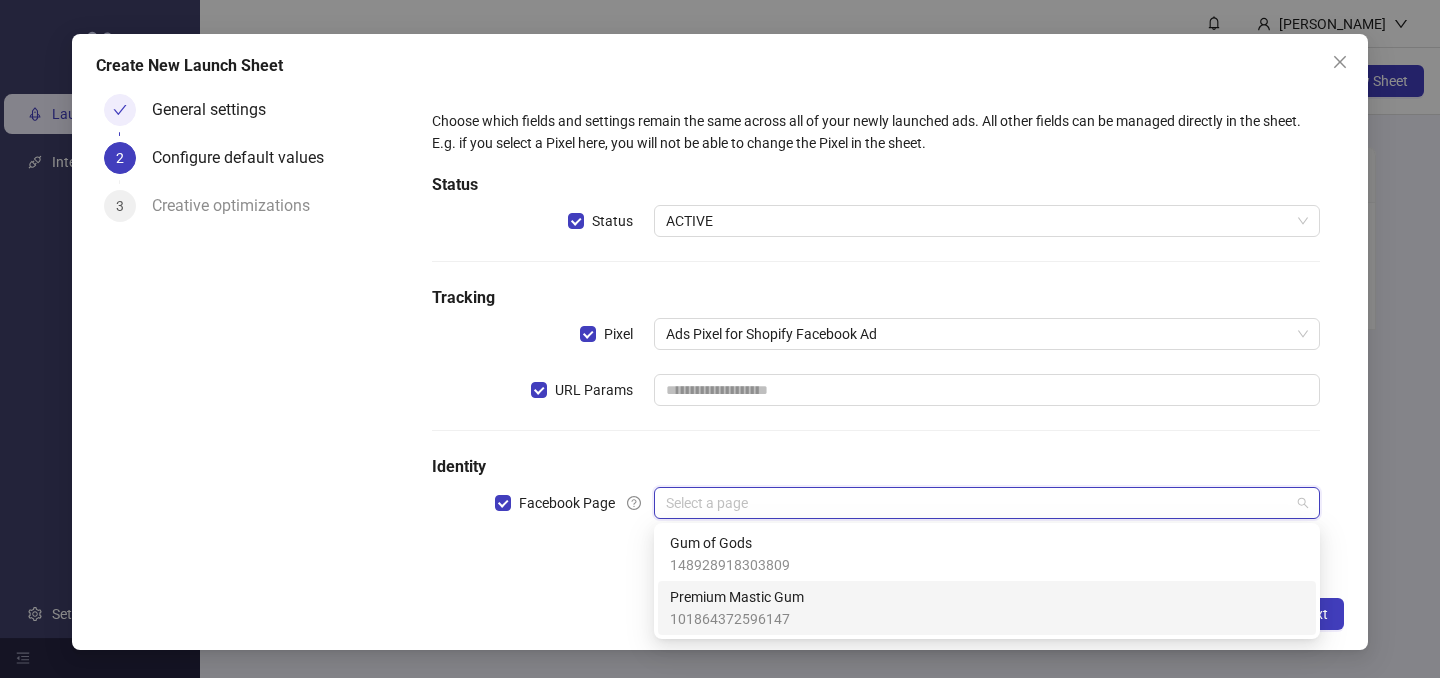click on "Premium Mastic Gum" at bounding box center [737, 597] 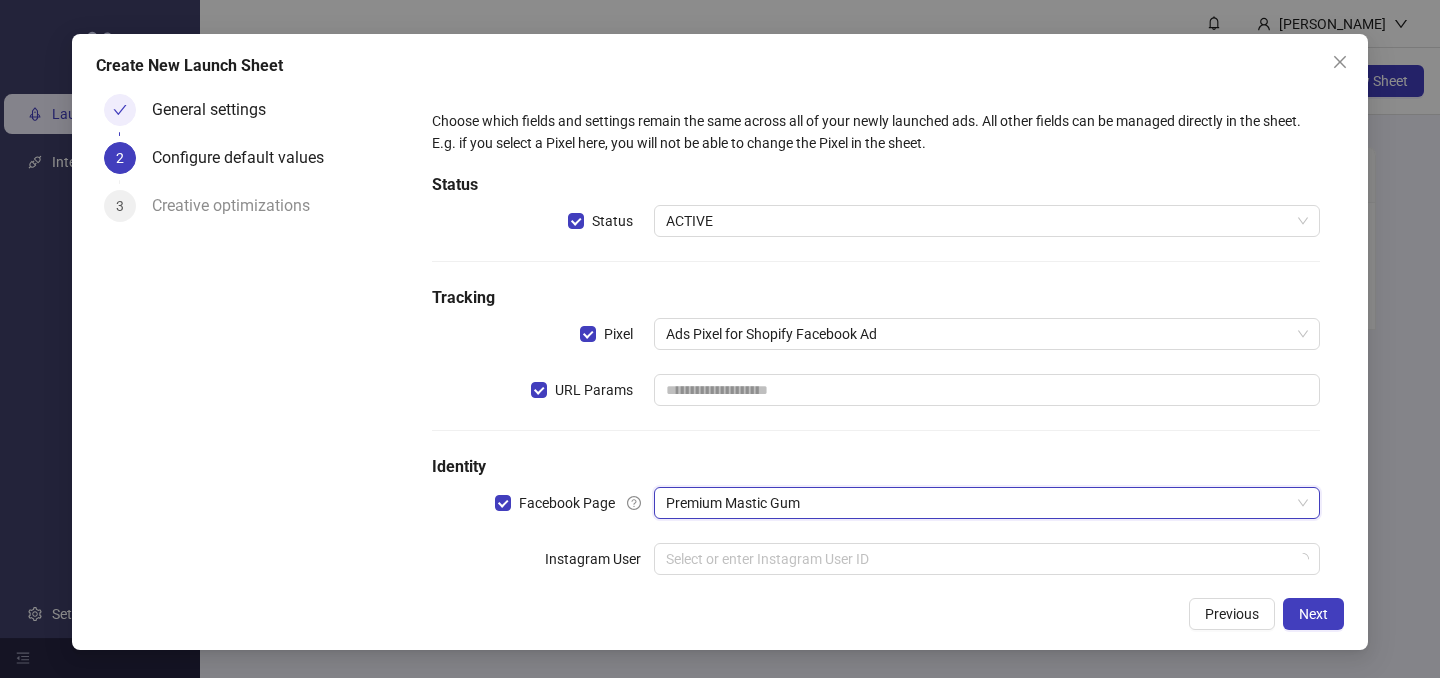 click on "Create New Launch Sheet General settings 2 Configure default values 3 Creative optimizations Choose which fields and settings remain the same across all of your newly launched ads. All other fields can be managed directly in the sheet. E.g. if you select a Pixel here, you will not be able to change the Pixel in the sheet. Status Status ACTIVE Tracking Pixel Ads Pixel for Shopify Facebook Ad URL Params Identity Facebook Page Premium Mastic Gum Premium Mastic Gum Instagram User Select or enter Instagram User ID Previous Next" at bounding box center (720, 342) 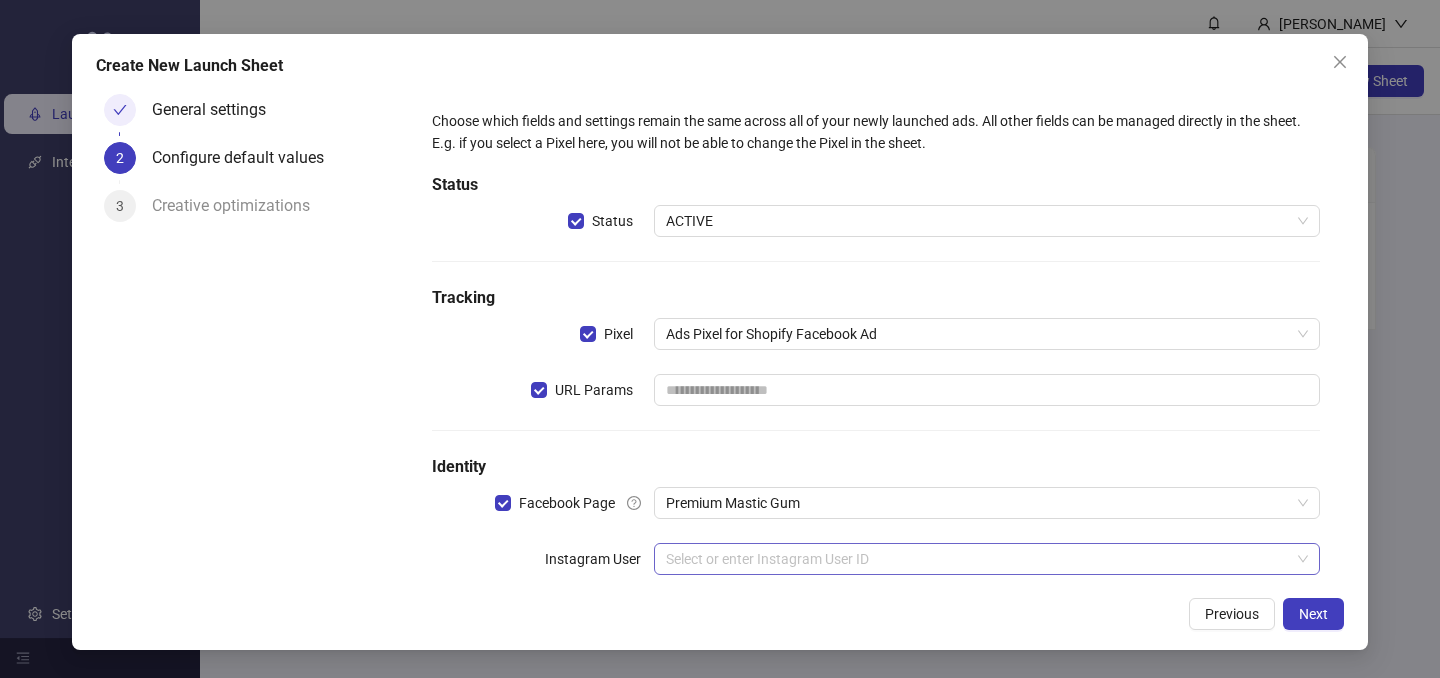 click at bounding box center [978, 559] 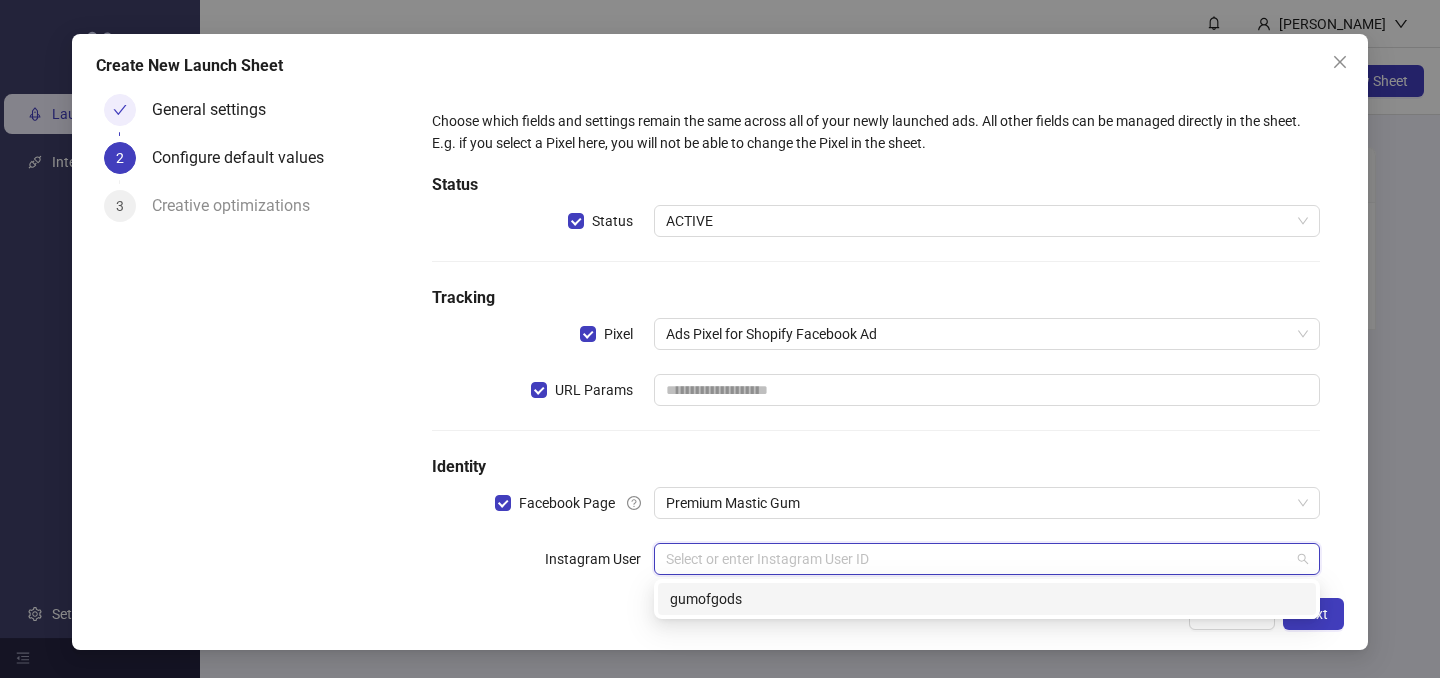 click on "gumofgods" at bounding box center [987, 599] 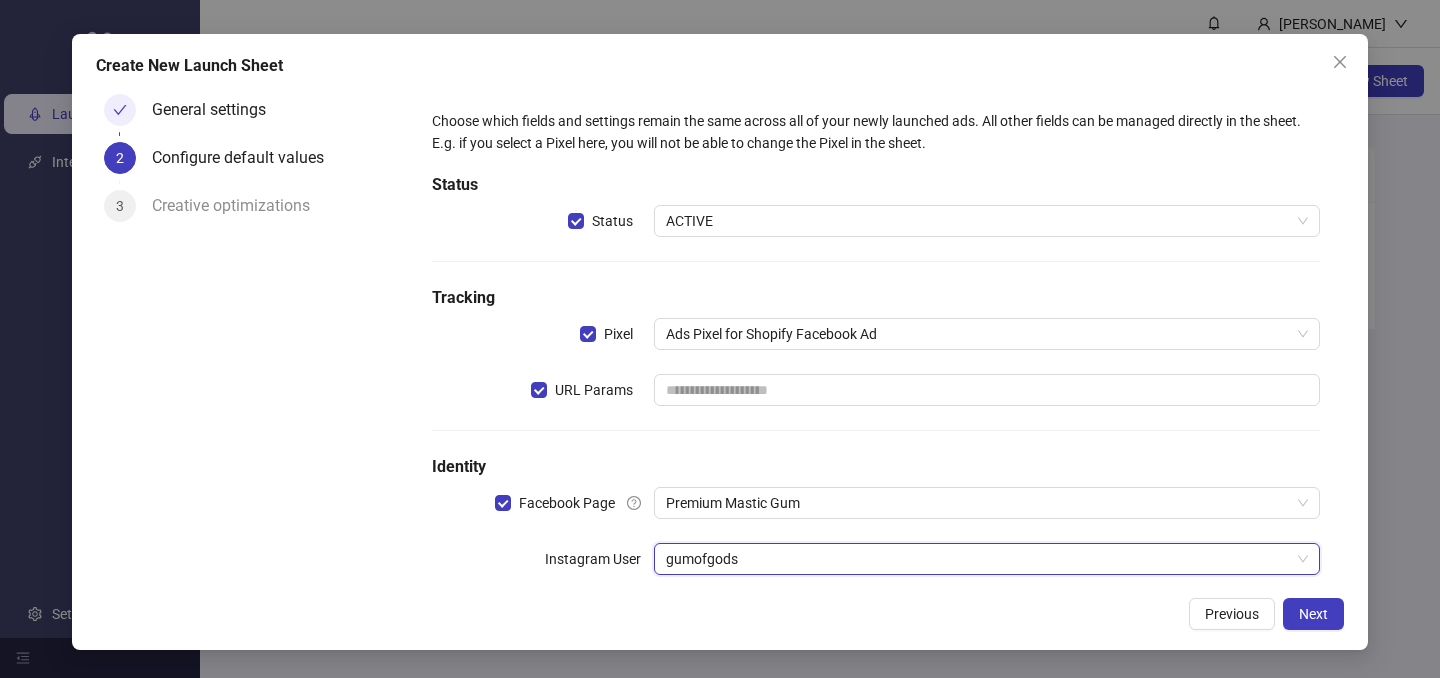 click on "Previous Next" at bounding box center [720, 614] 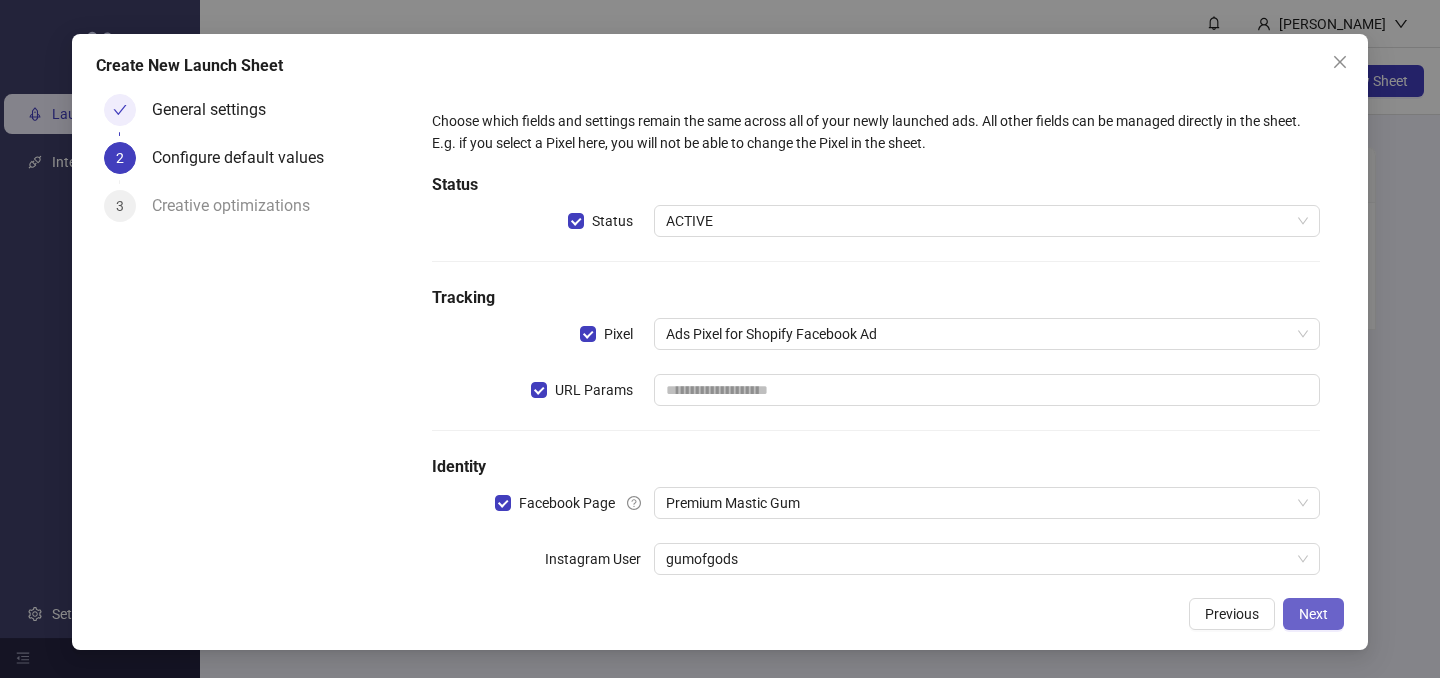 click on "Next" at bounding box center [1313, 614] 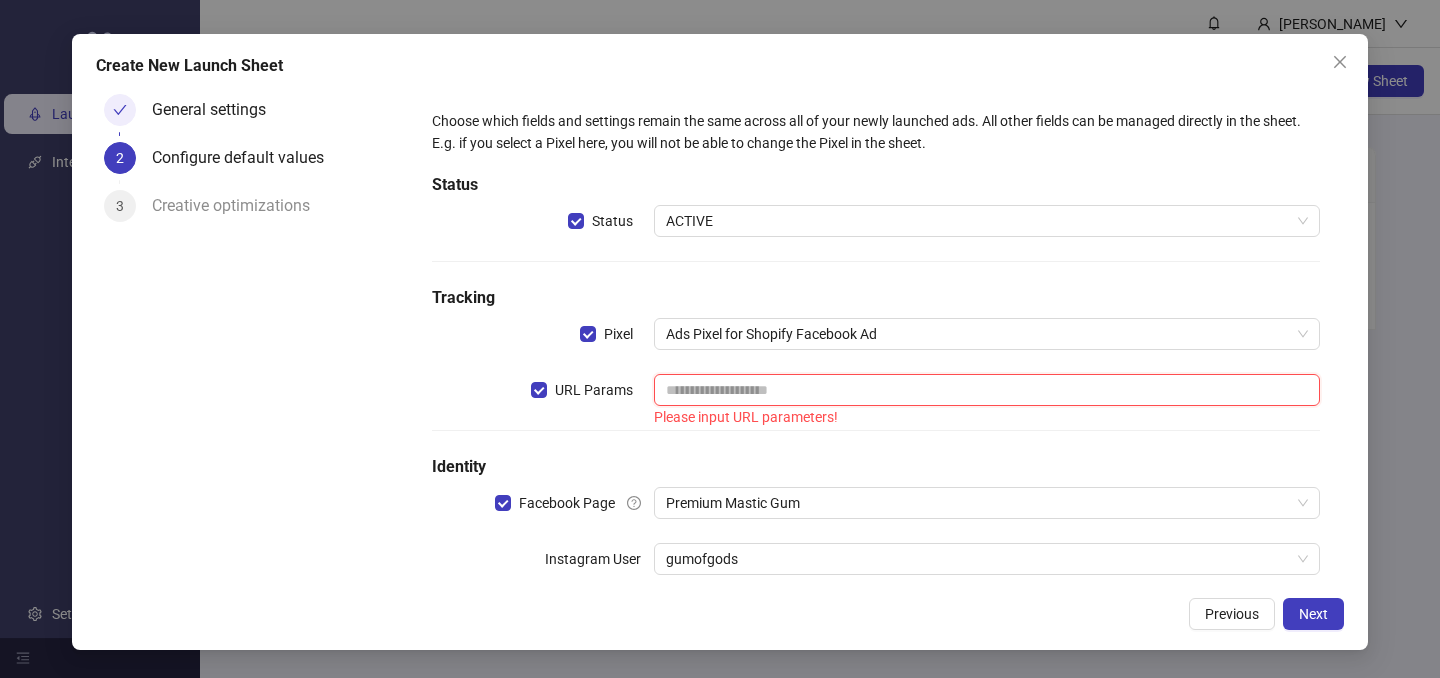 click at bounding box center [987, 390] 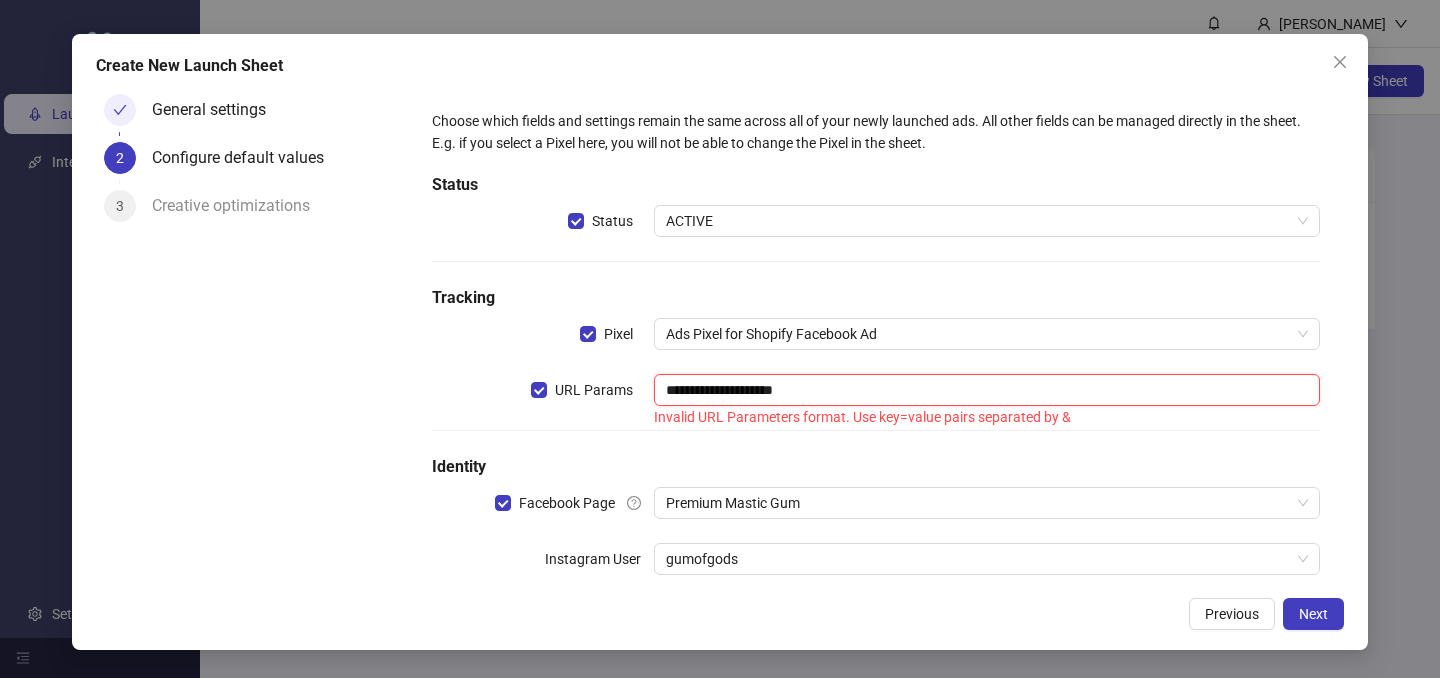 type on "**********" 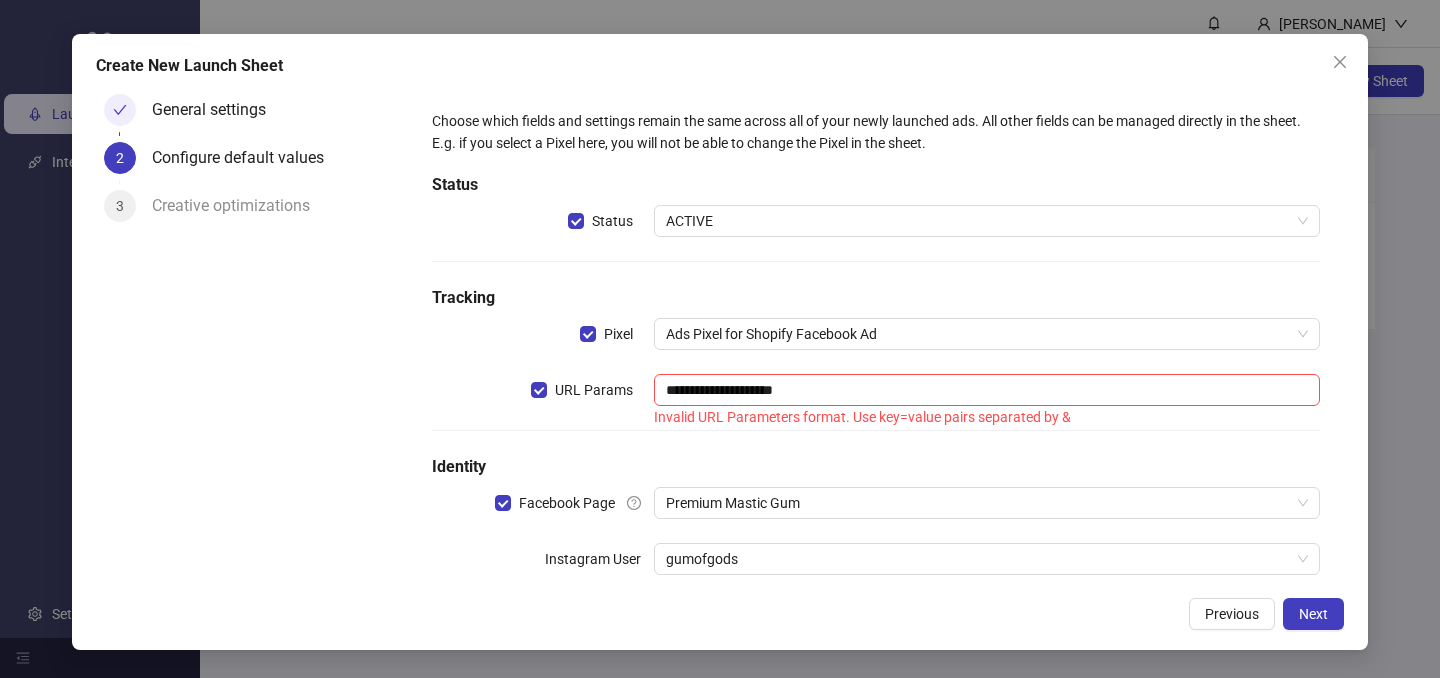 click on "URL Params" at bounding box center (543, 402) 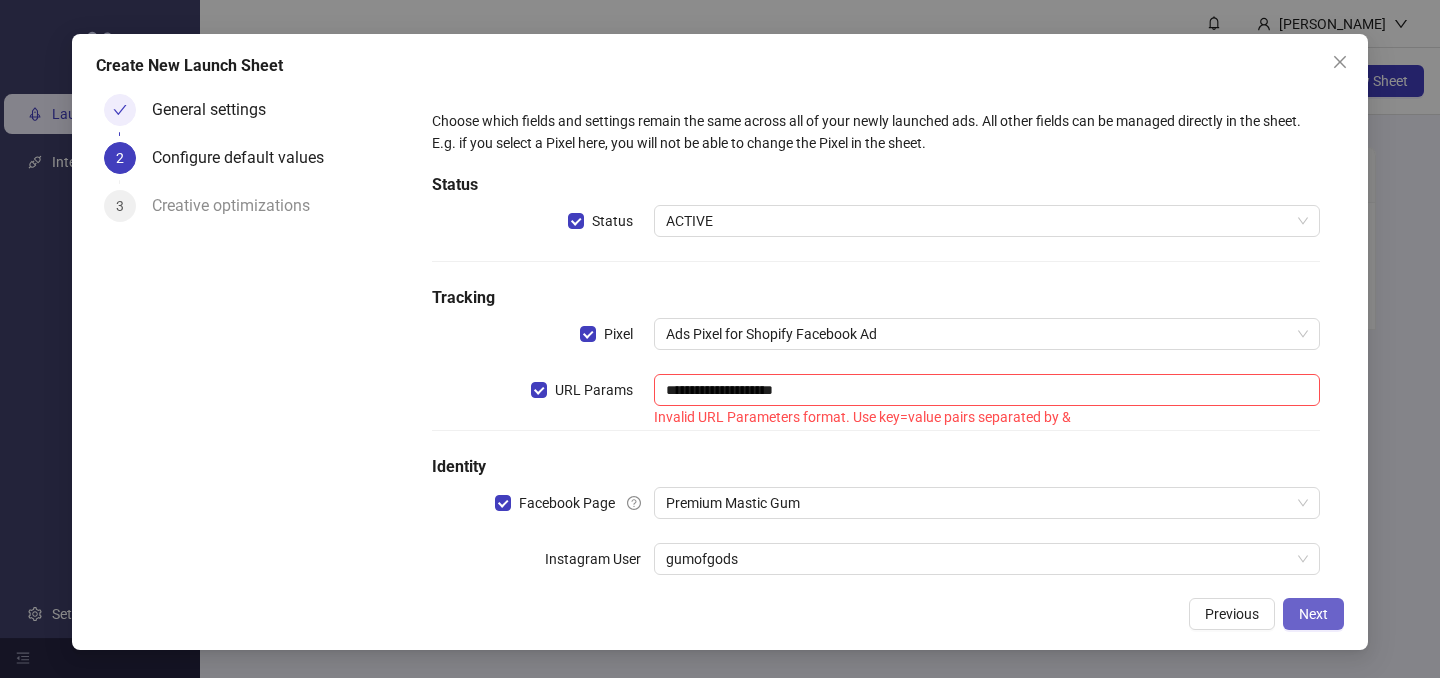 click on "Next" at bounding box center [1313, 614] 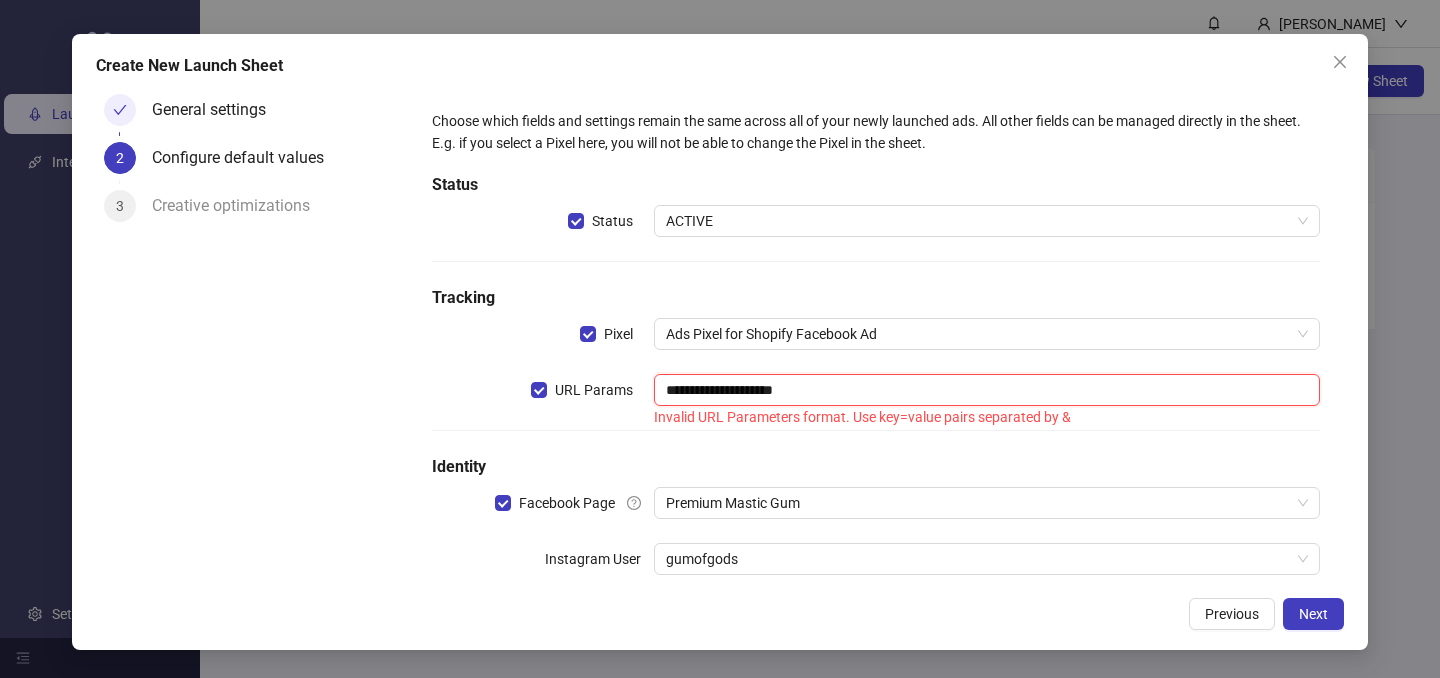 click on "**********" at bounding box center [987, 390] 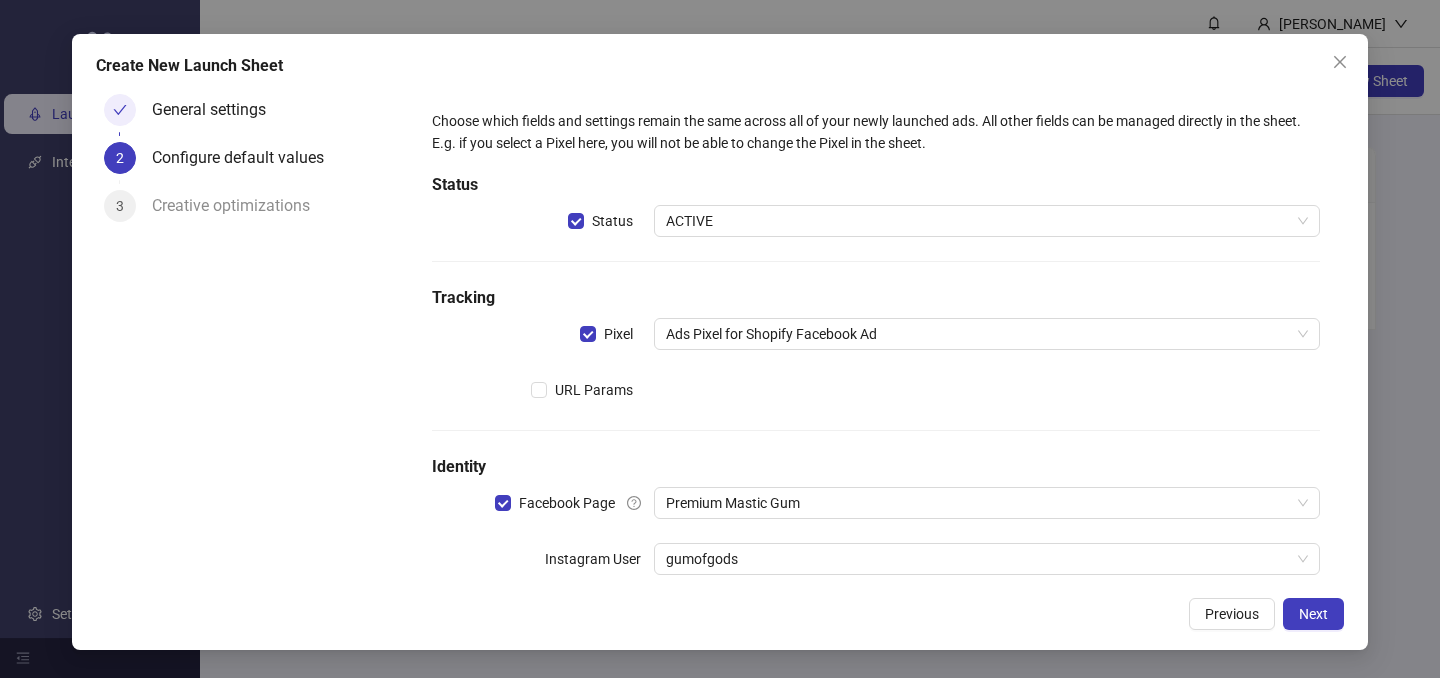 scroll, scrollTop: 93, scrollLeft: 0, axis: vertical 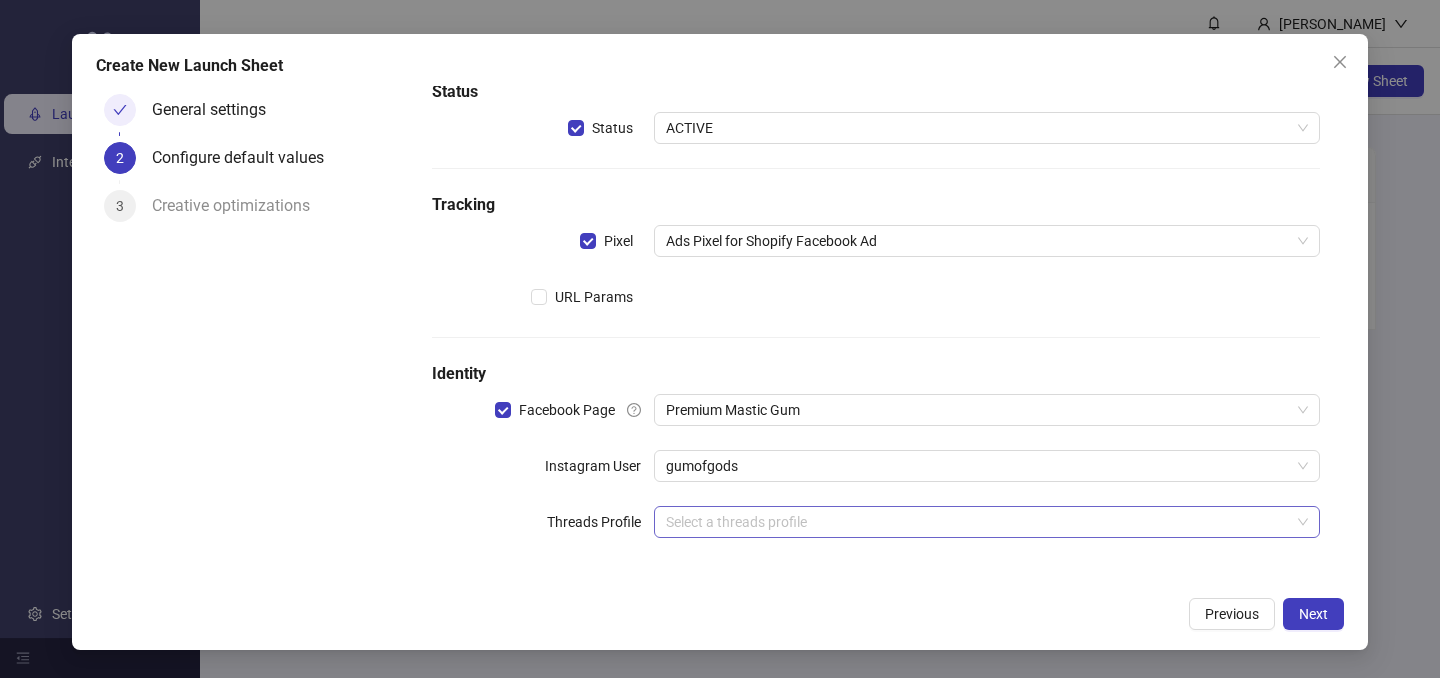 click at bounding box center [978, 522] 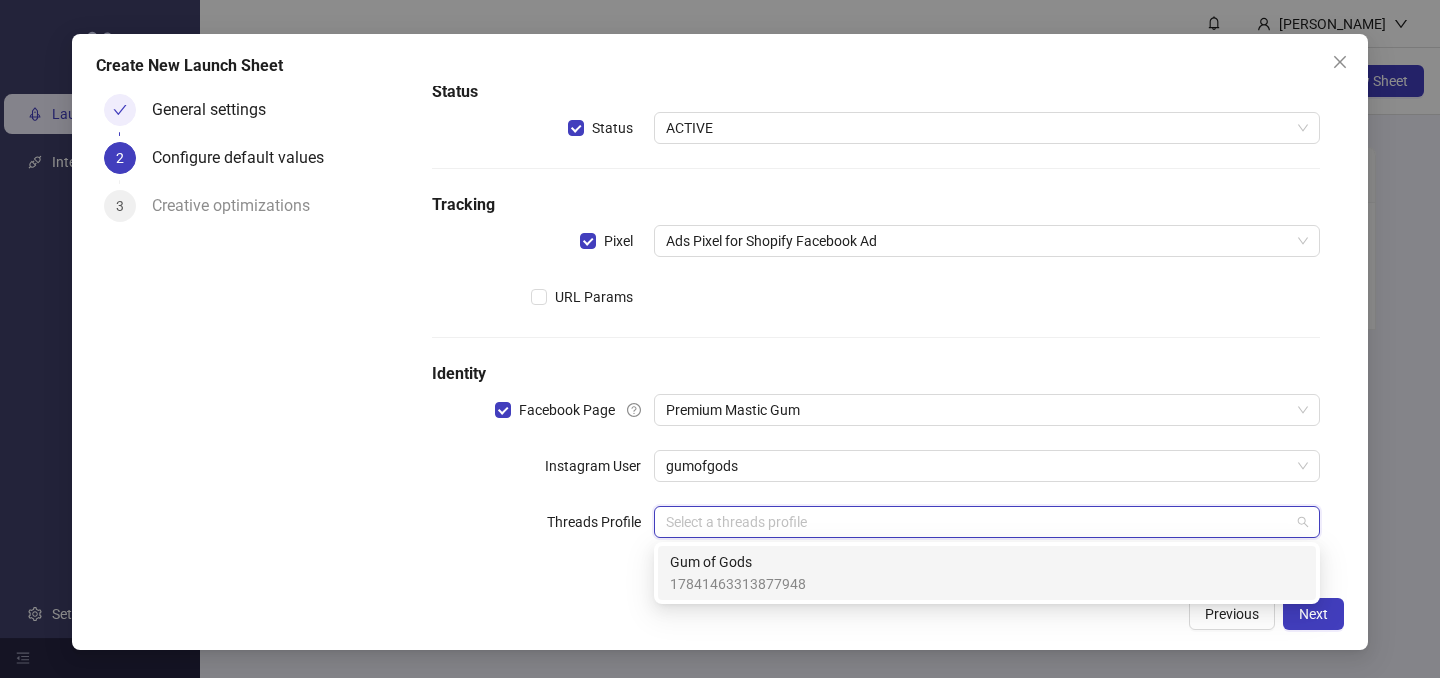click on "17841463313877948" at bounding box center (738, 584) 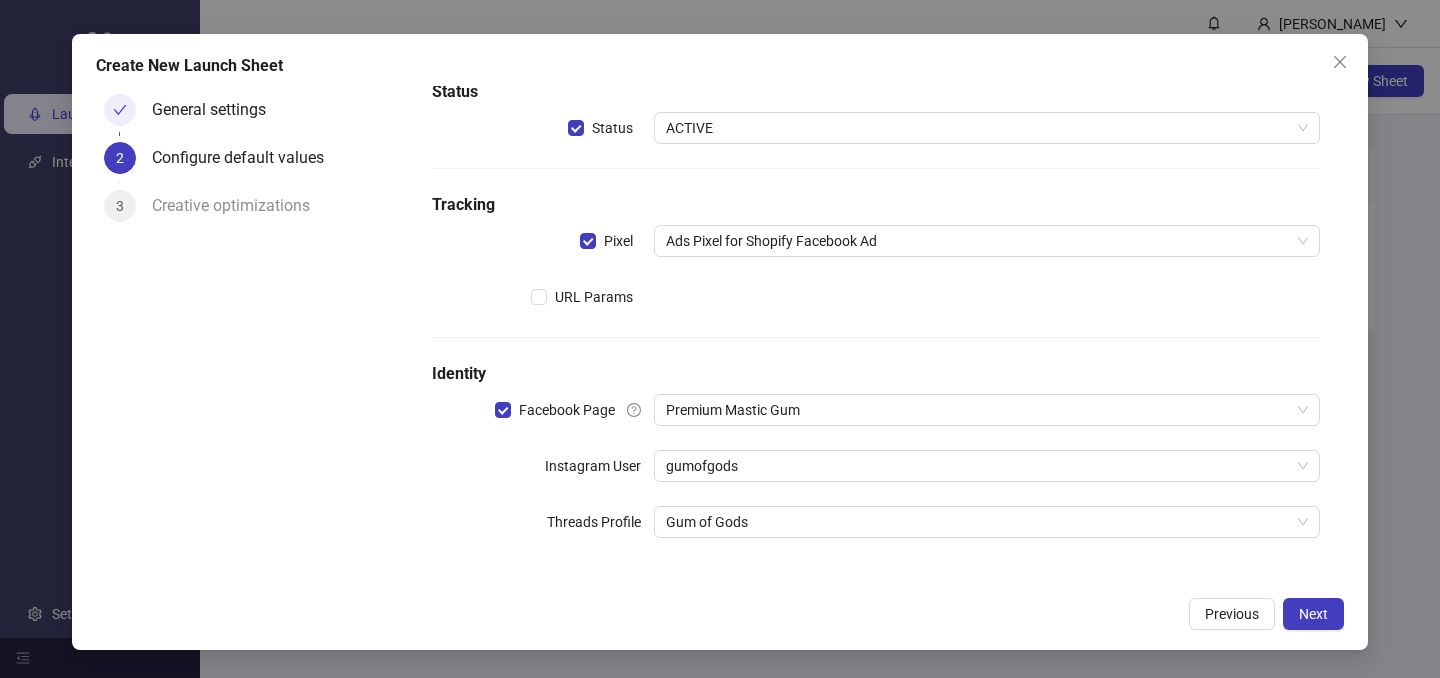 click on "Previous Next" at bounding box center (720, 614) 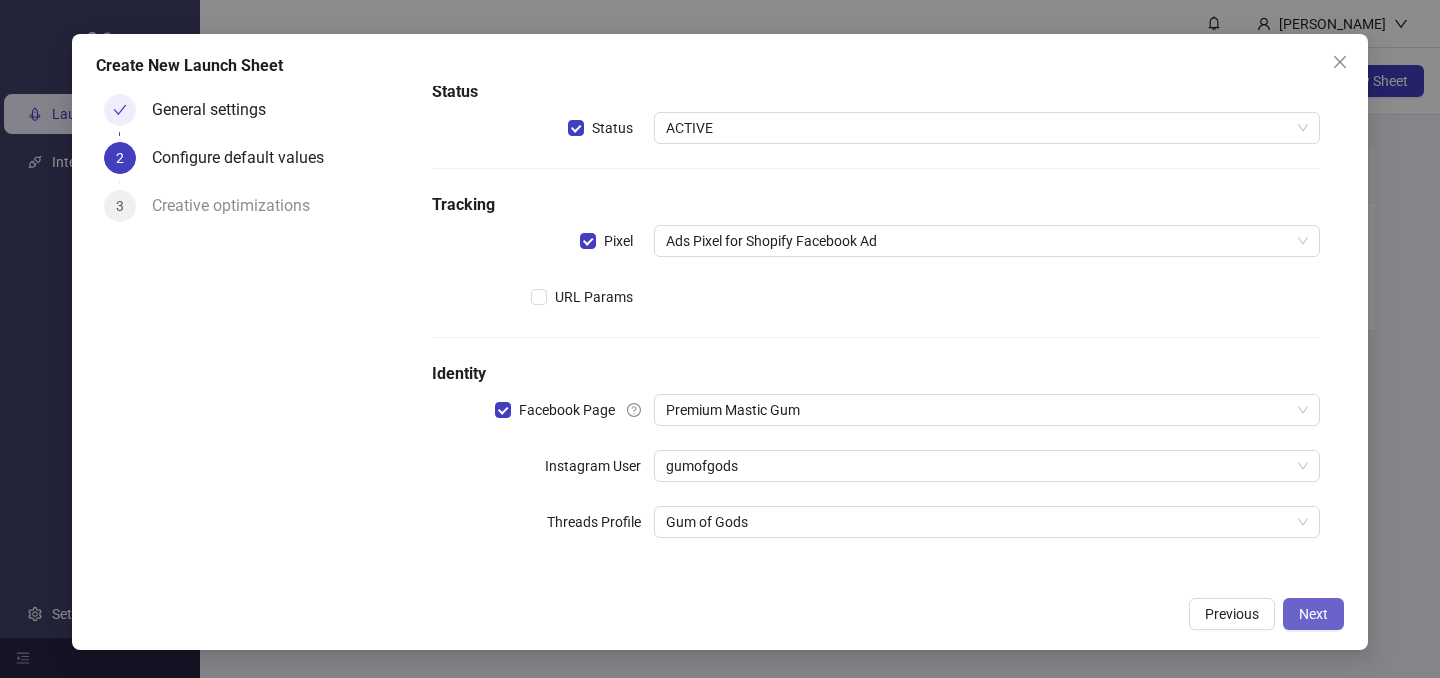 click on "Next" at bounding box center (1313, 614) 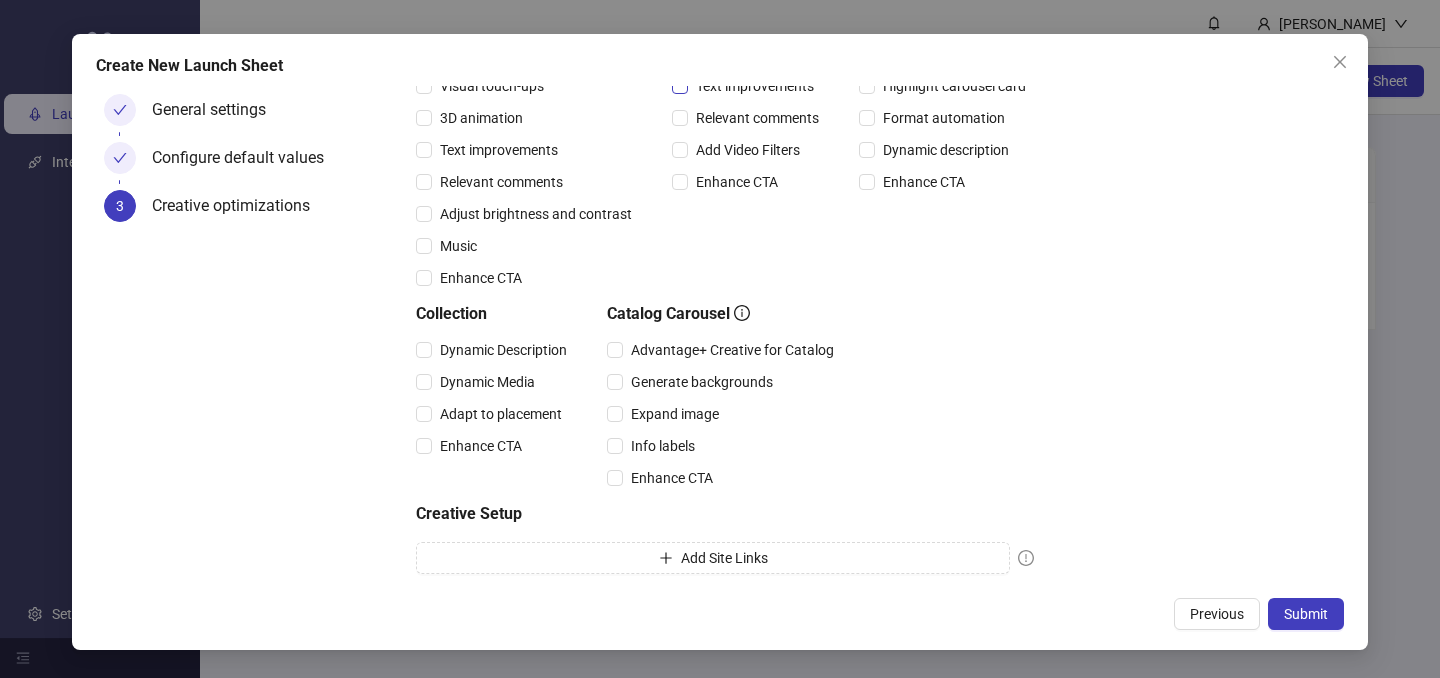 scroll, scrollTop: 328, scrollLeft: 0, axis: vertical 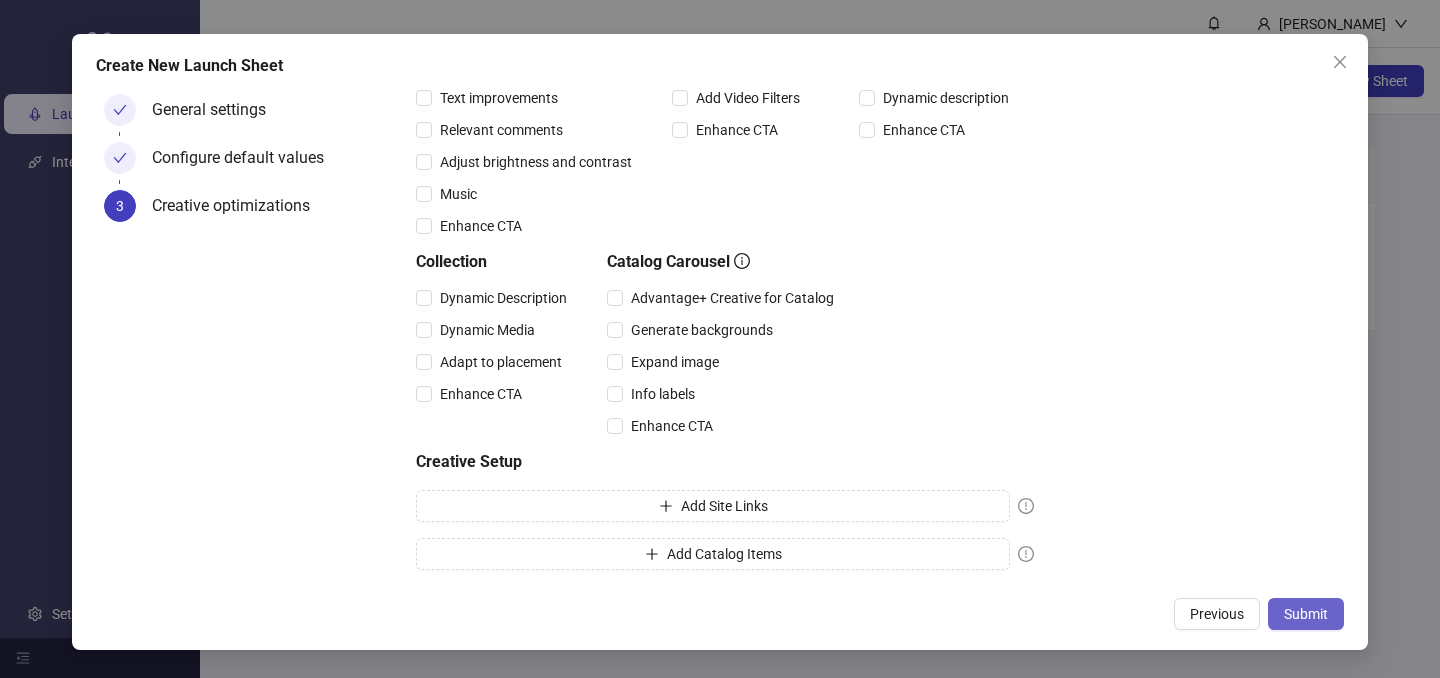 click on "Submit" at bounding box center [1306, 614] 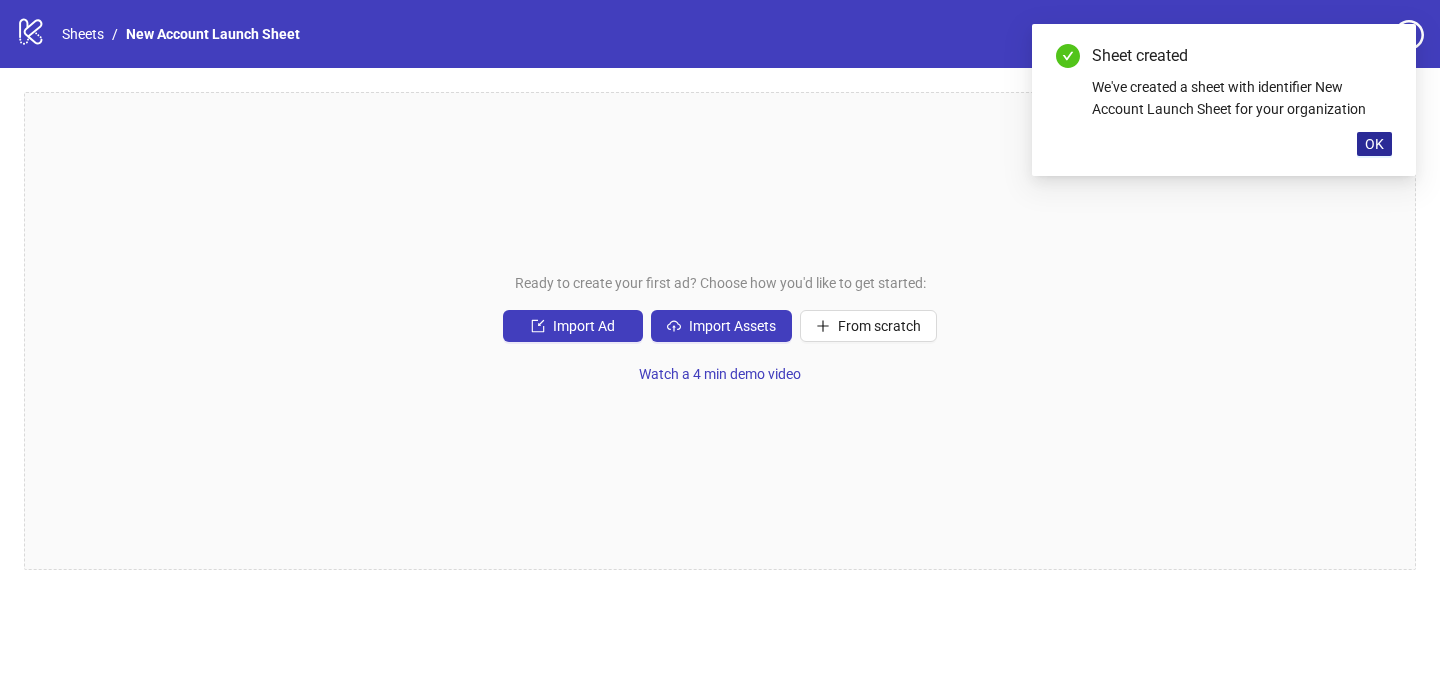 click on "OK" at bounding box center (1374, 144) 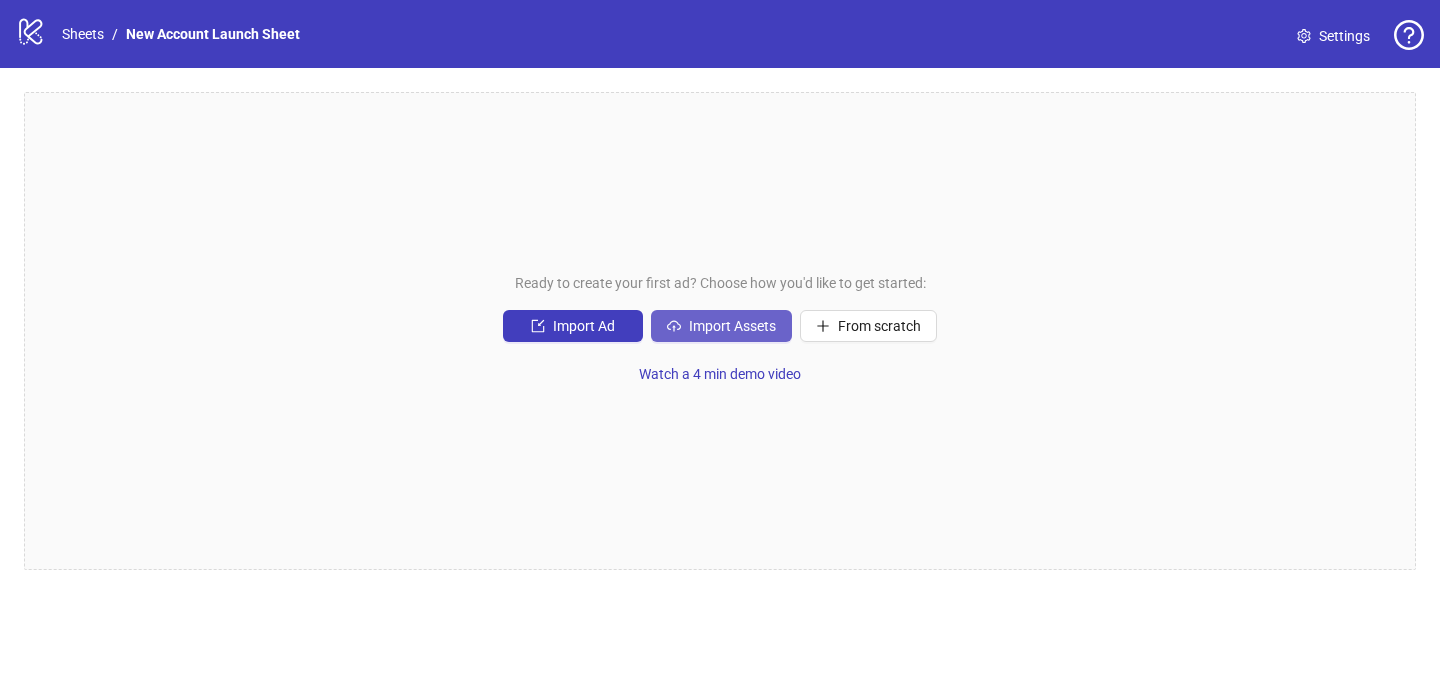 click on "Import Assets" at bounding box center [732, 326] 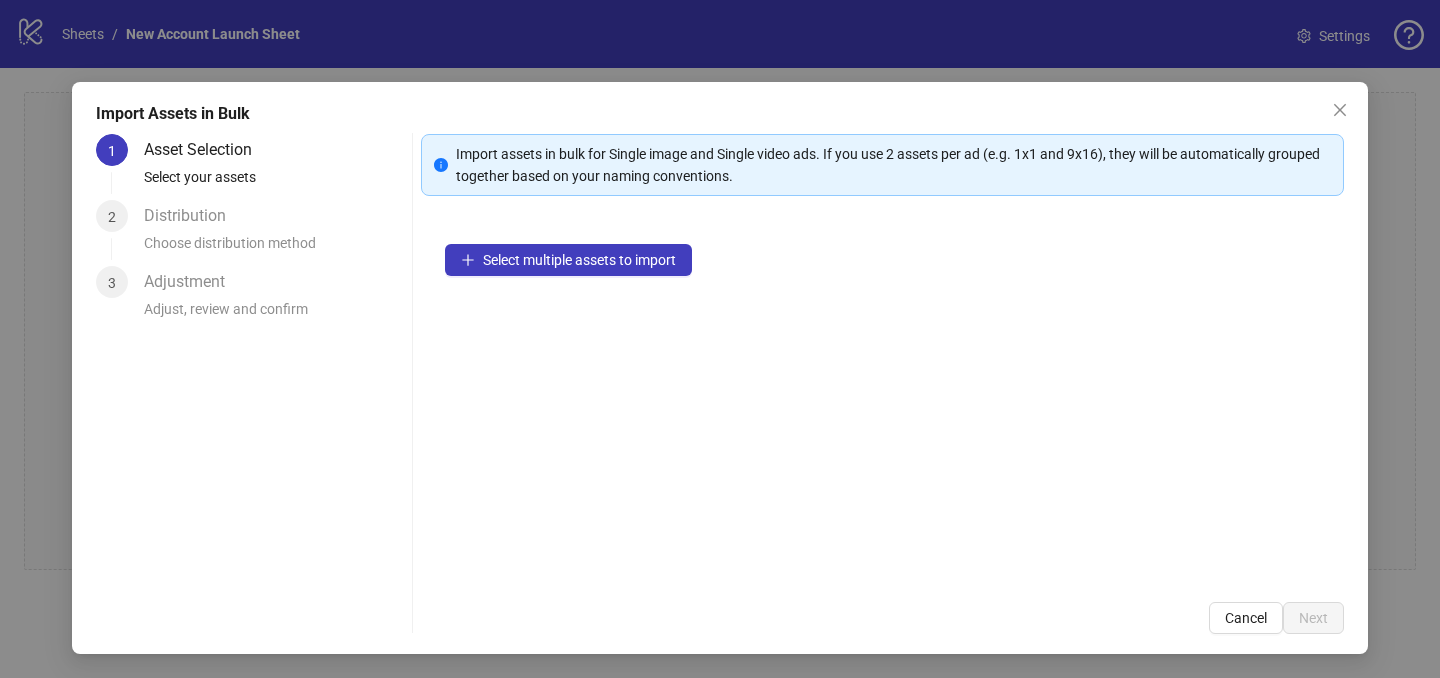 scroll, scrollTop: 16, scrollLeft: 0, axis: vertical 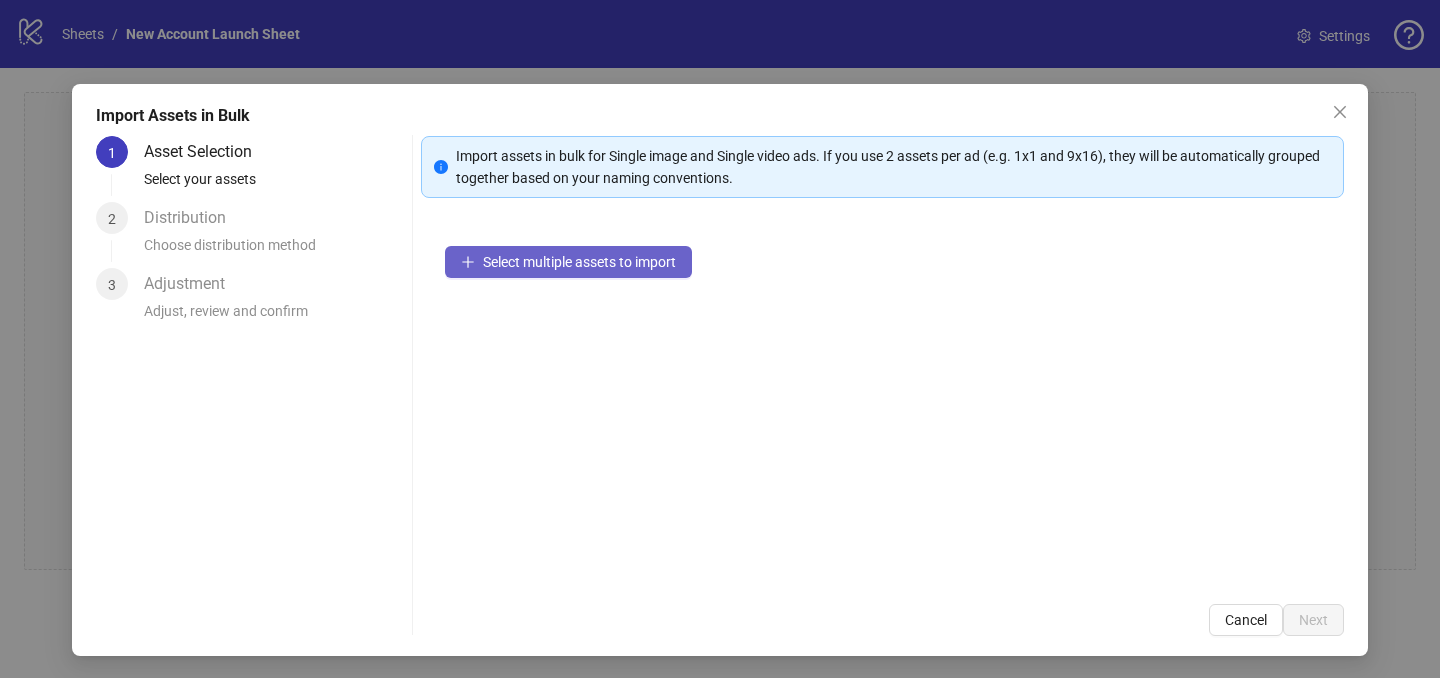 click on "Select multiple assets to import" at bounding box center [579, 262] 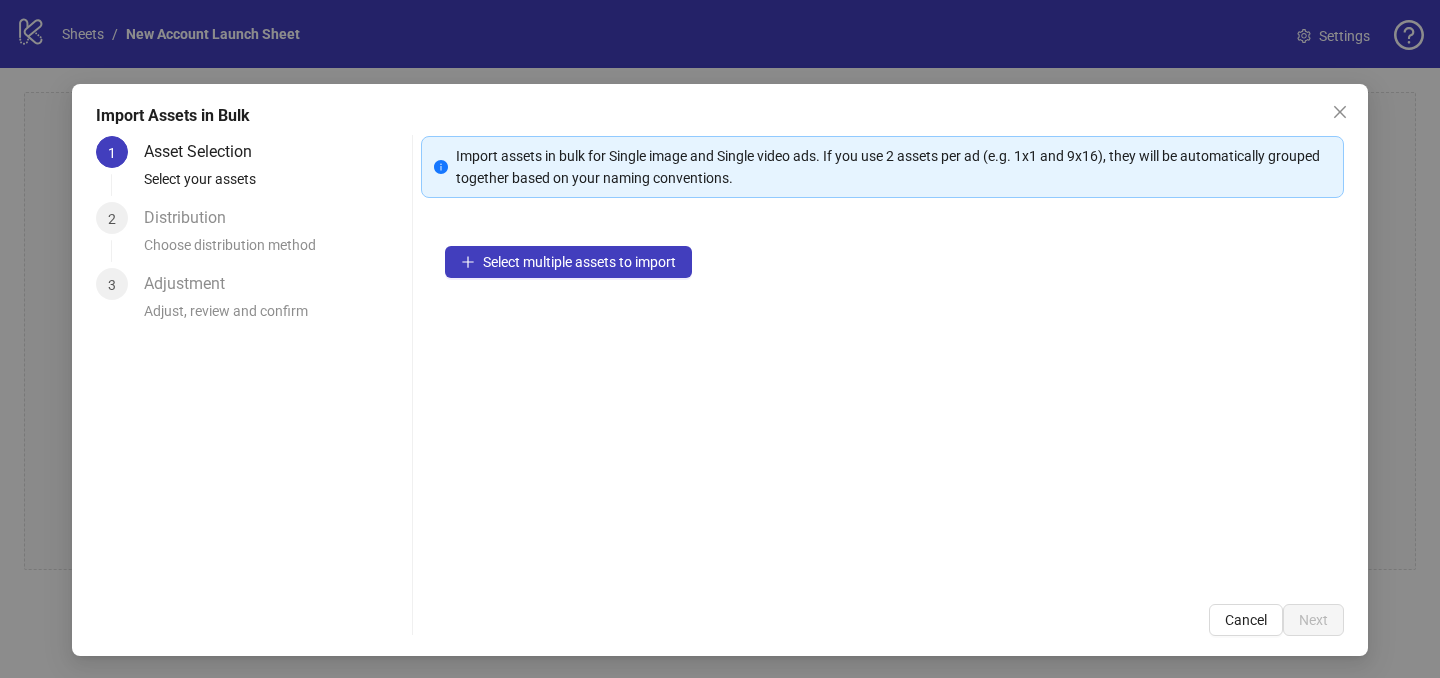 click on "Select multiple assets to import" at bounding box center [882, 401] 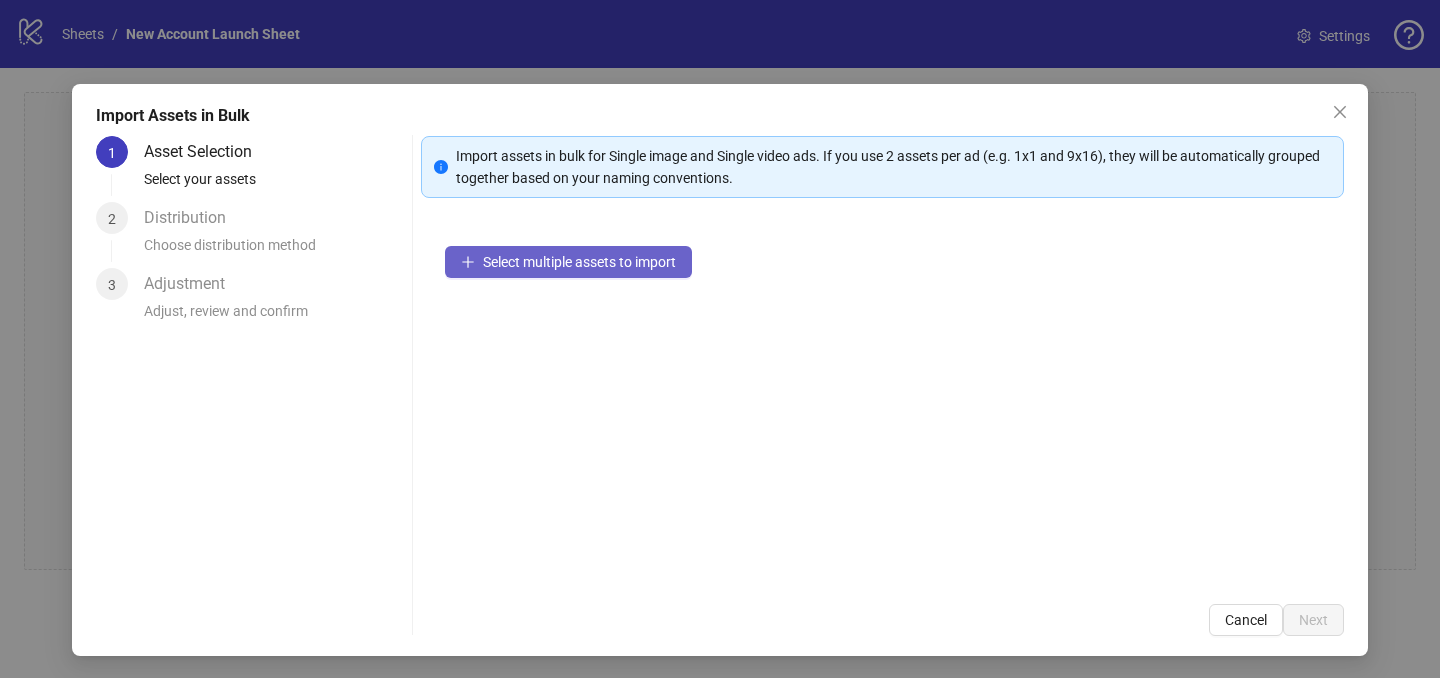 click on "Select multiple assets to import" at bounding box center (579, 262) 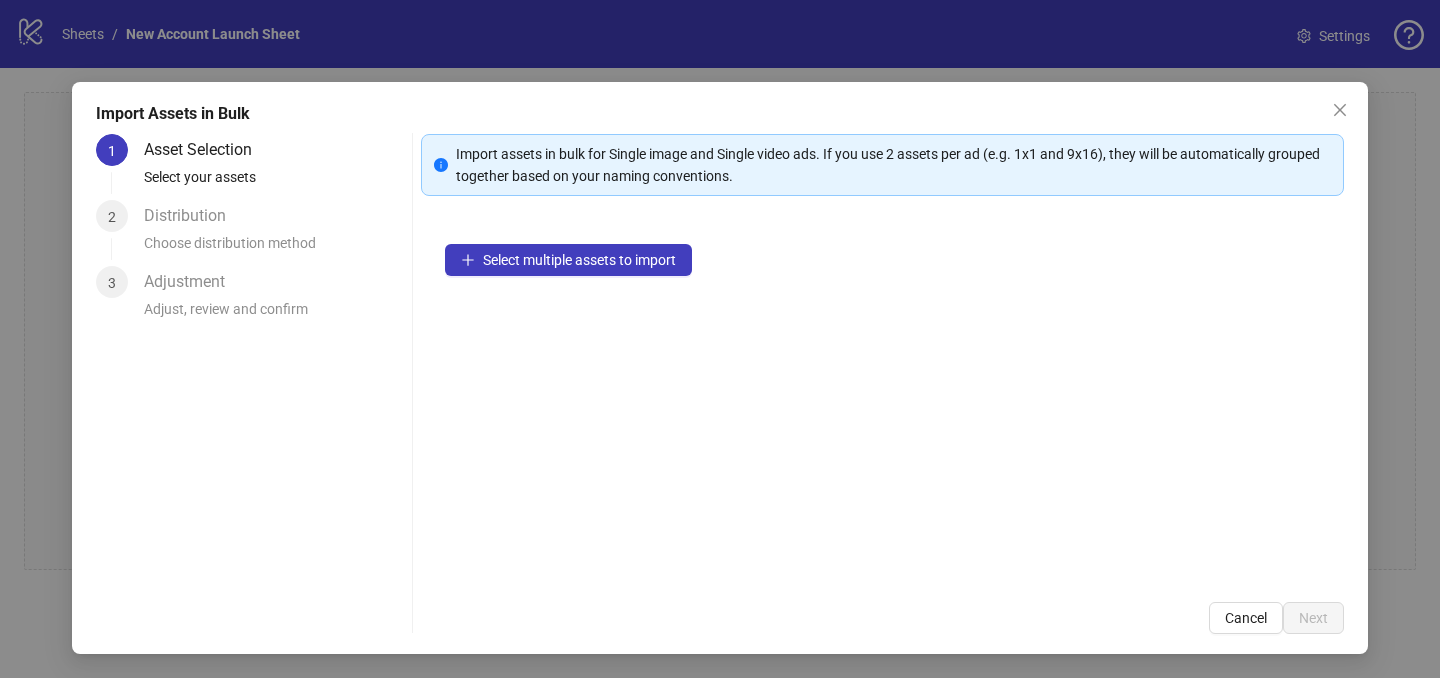 scroll, scrollTop: 0, scrollLeft: 0, axis: both 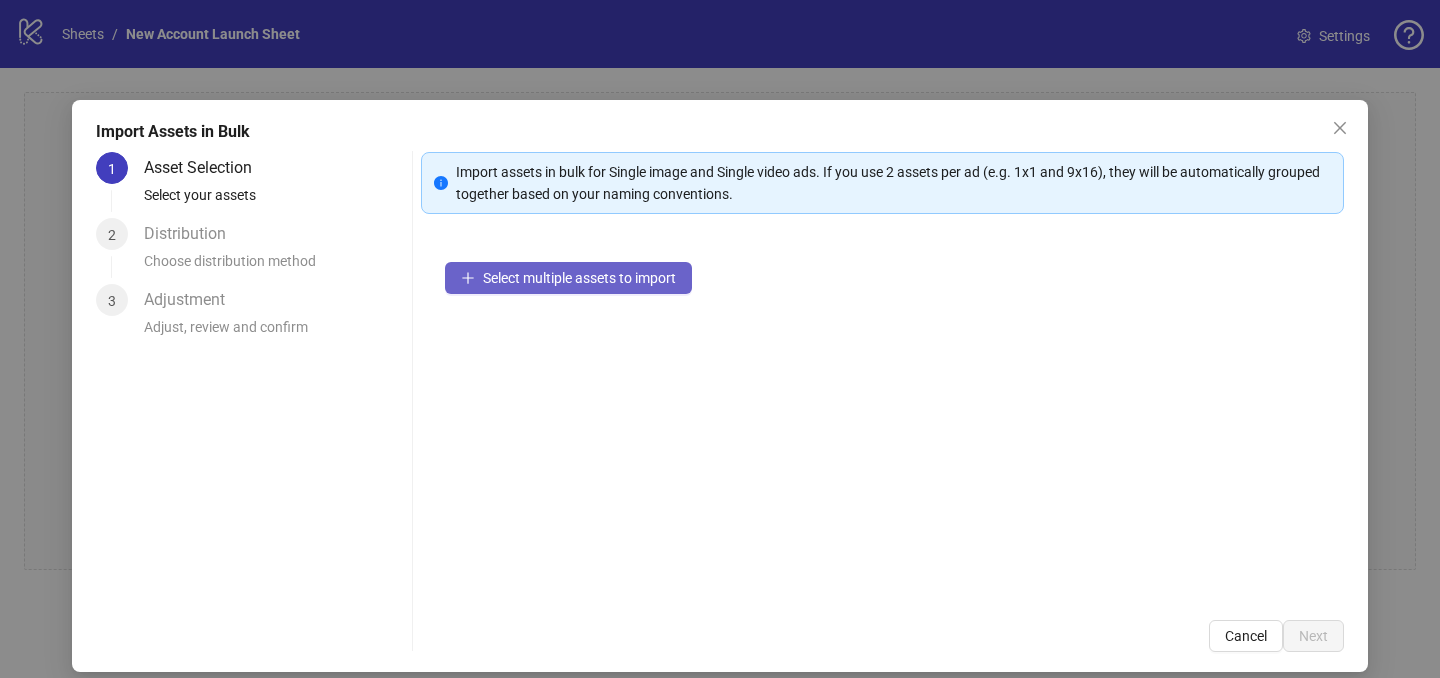 click on "Select multiple assets to import" at bounding box center (579, 278) 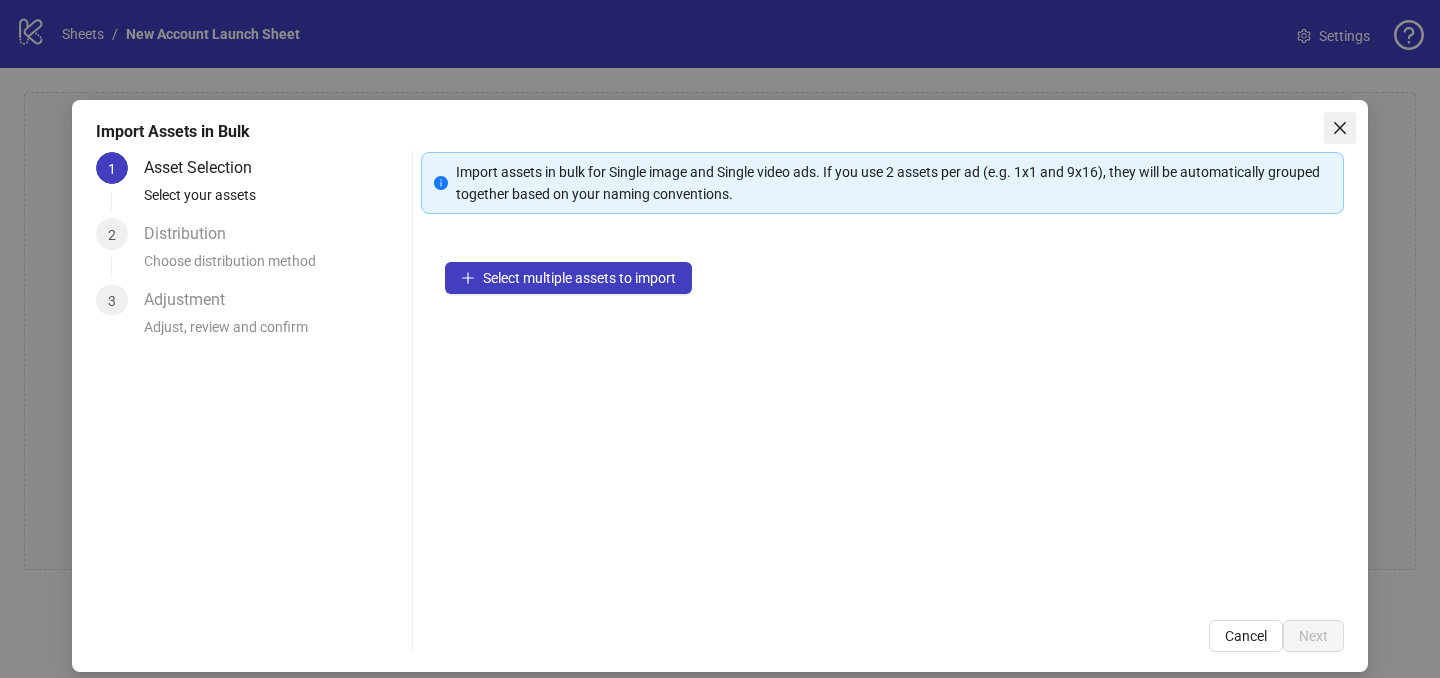 click 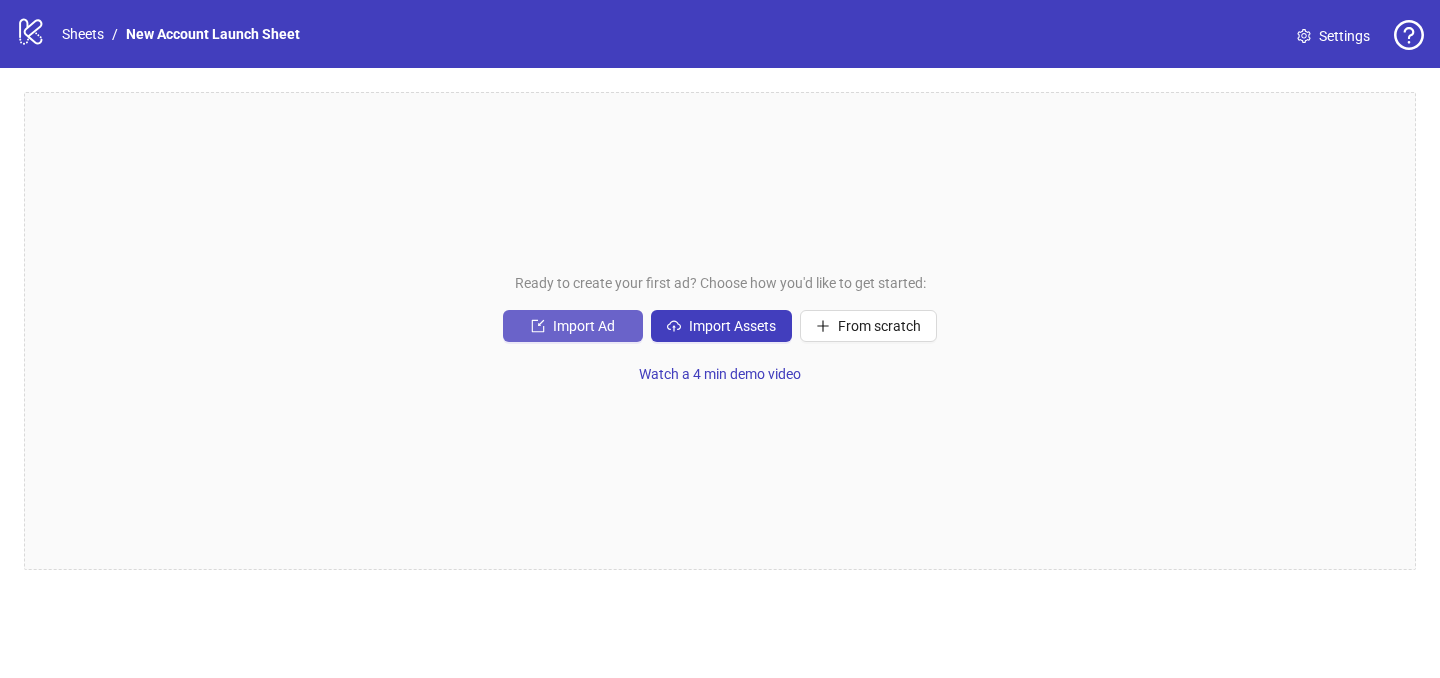 click on "Import Ad" at bounding box center [584, 326] 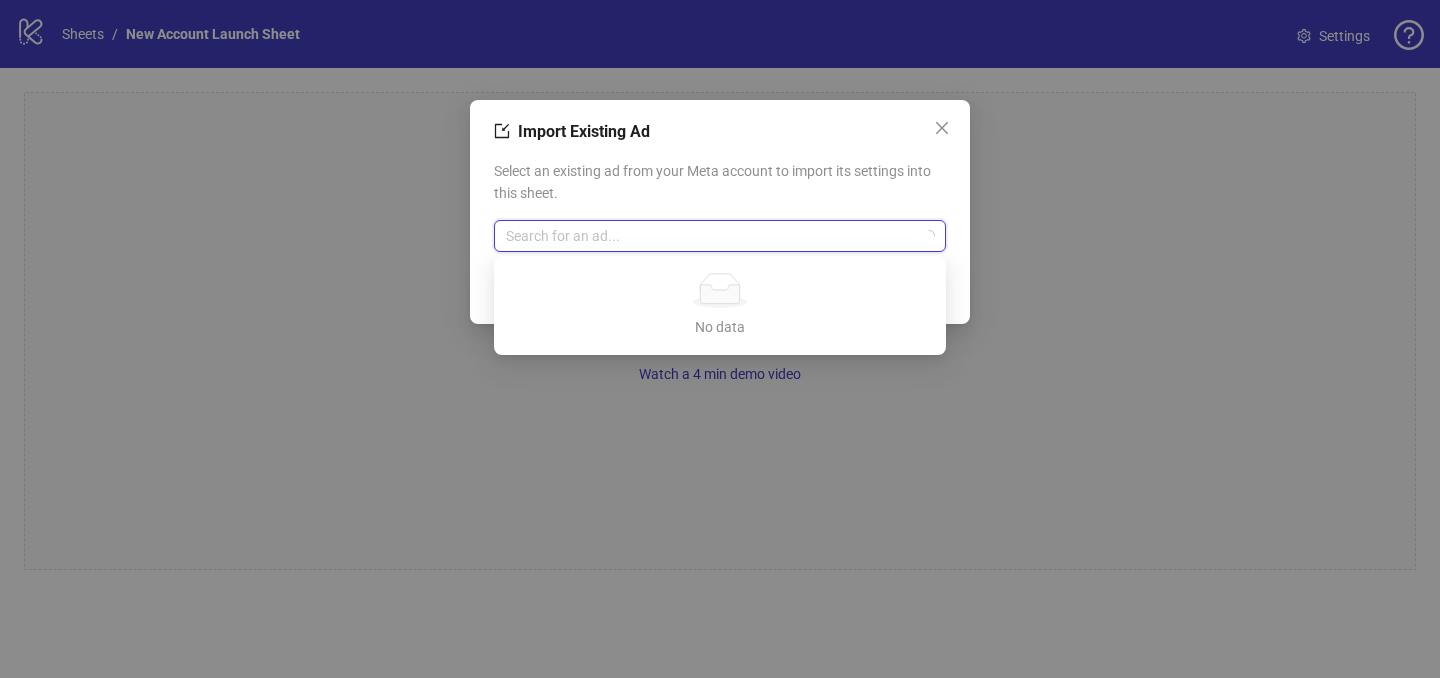 click at bounding box center (711, 236) 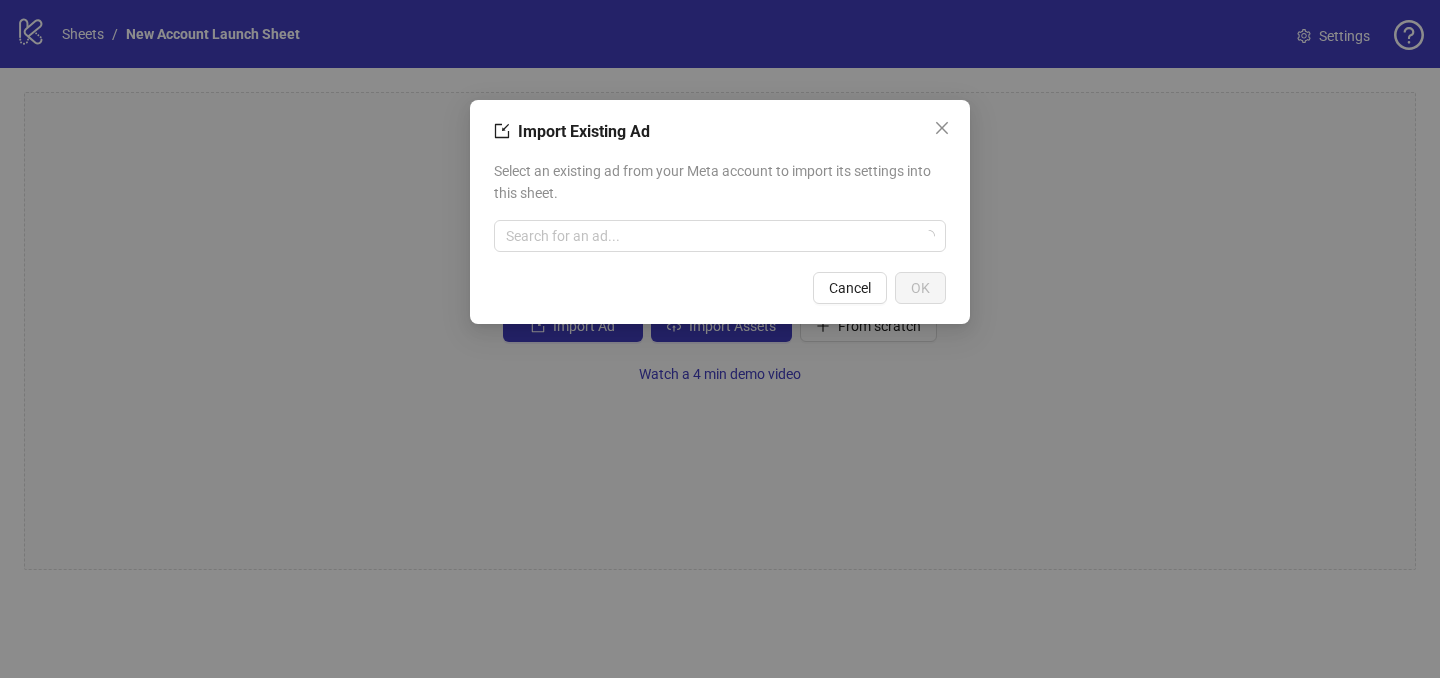 click on "Import Existing Ad Select an existing ad from your Meta account to import its settings into this sheet. Search for an ad... Cancel OK" at bounding box center [720, 212] 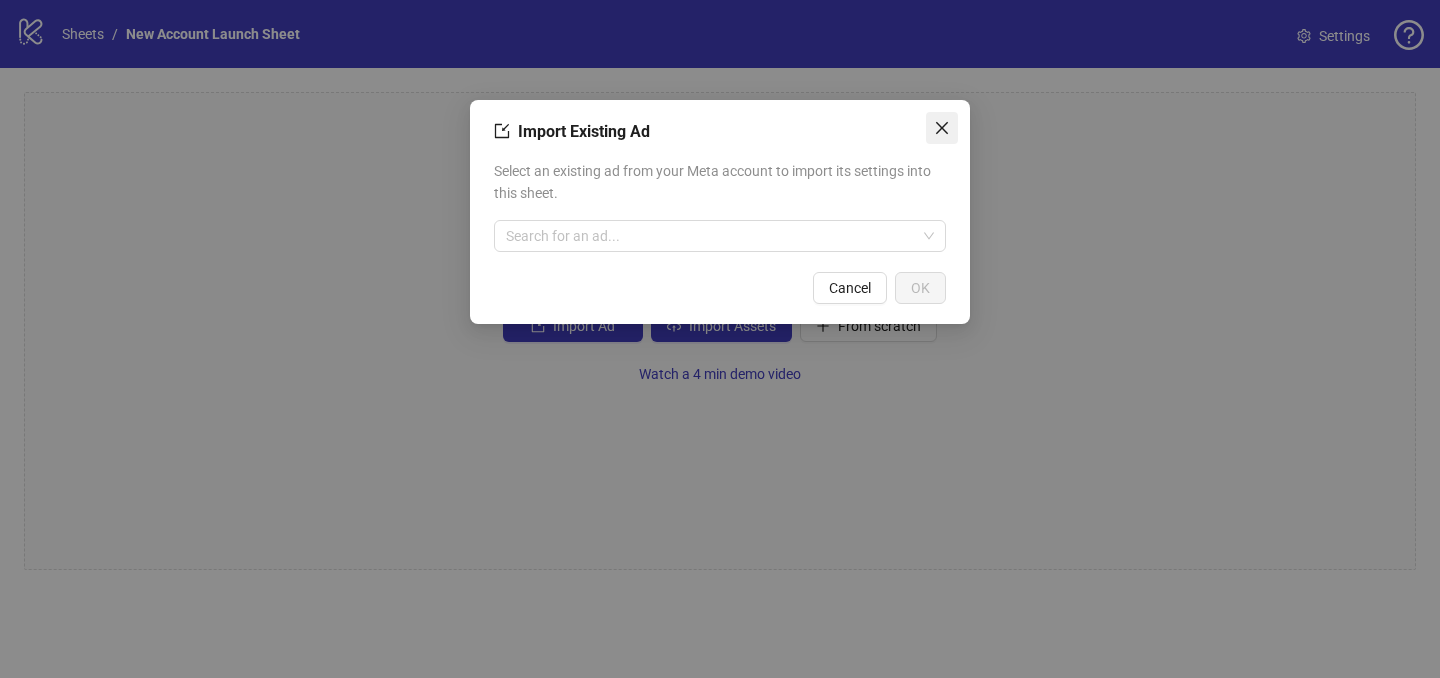 click 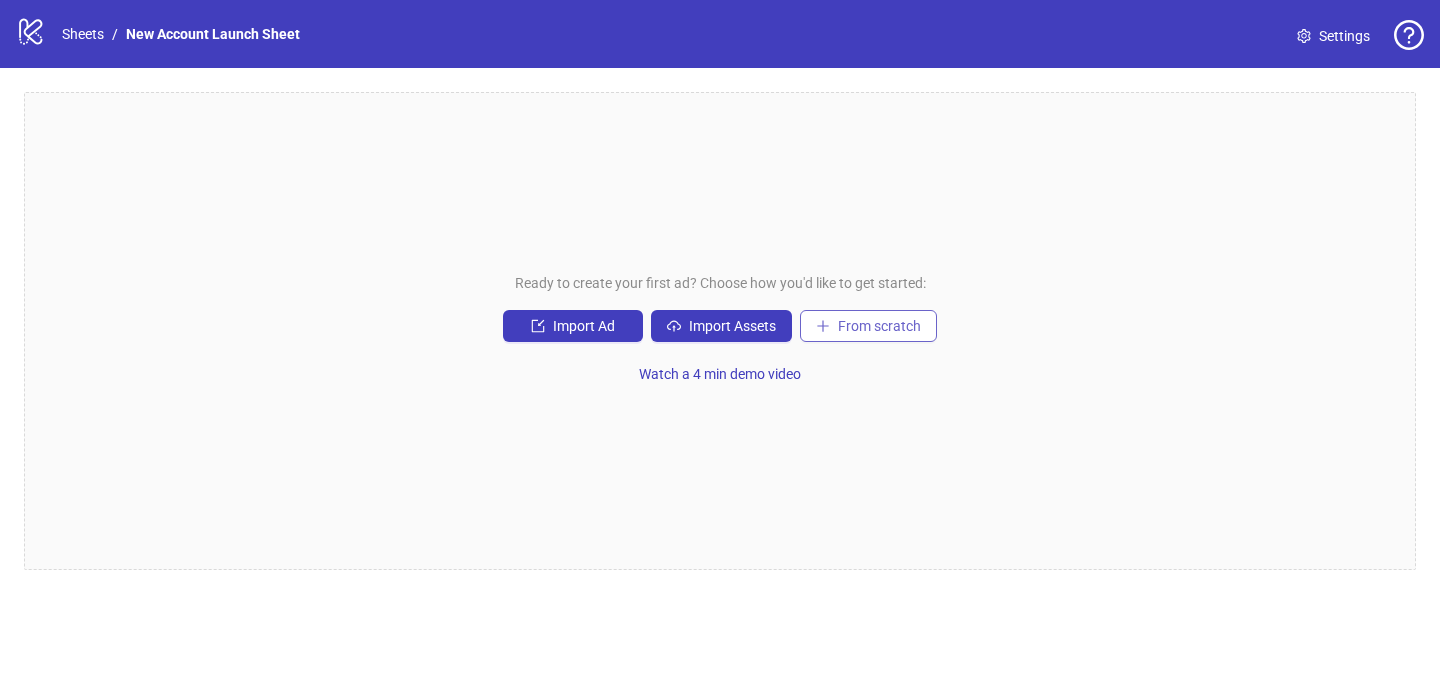 click on "From scratch" at bounding box center (879, 326) 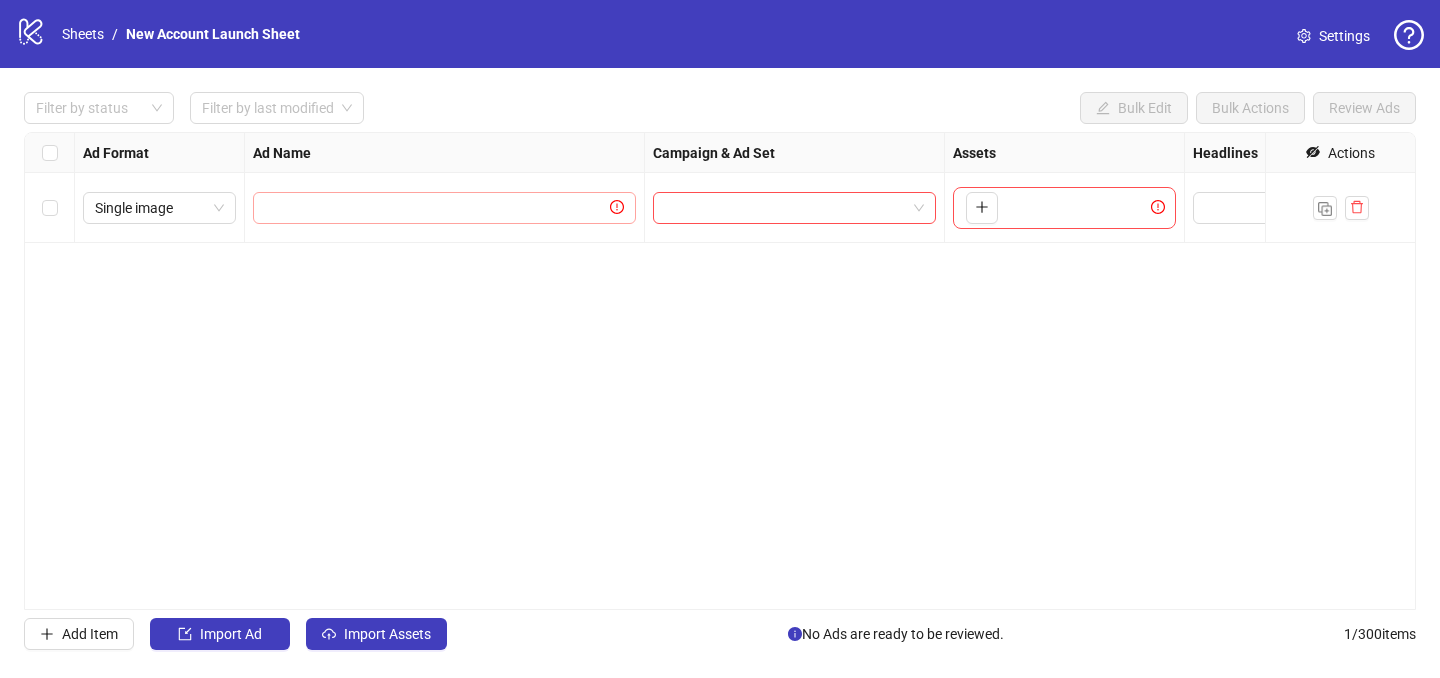click at bounding box center [444, 208] 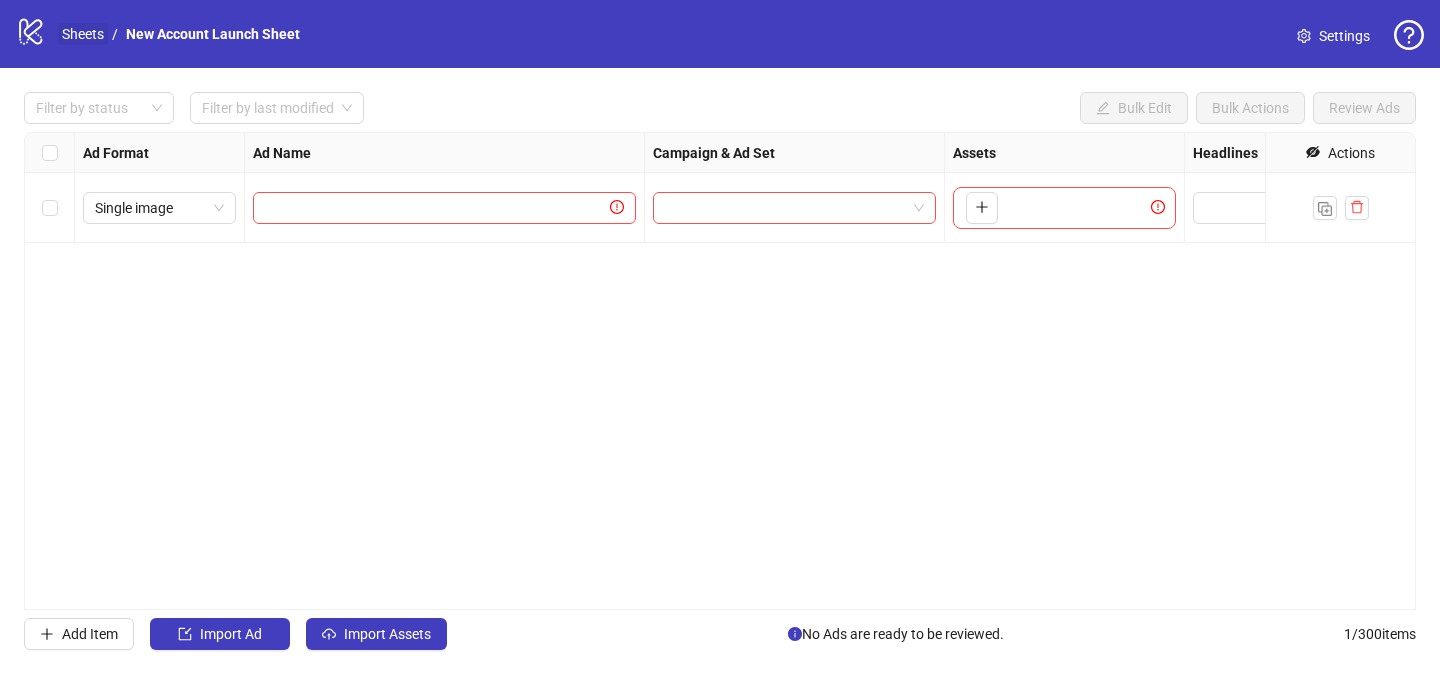 click on "Sheets" at bounding box center [83, 34] 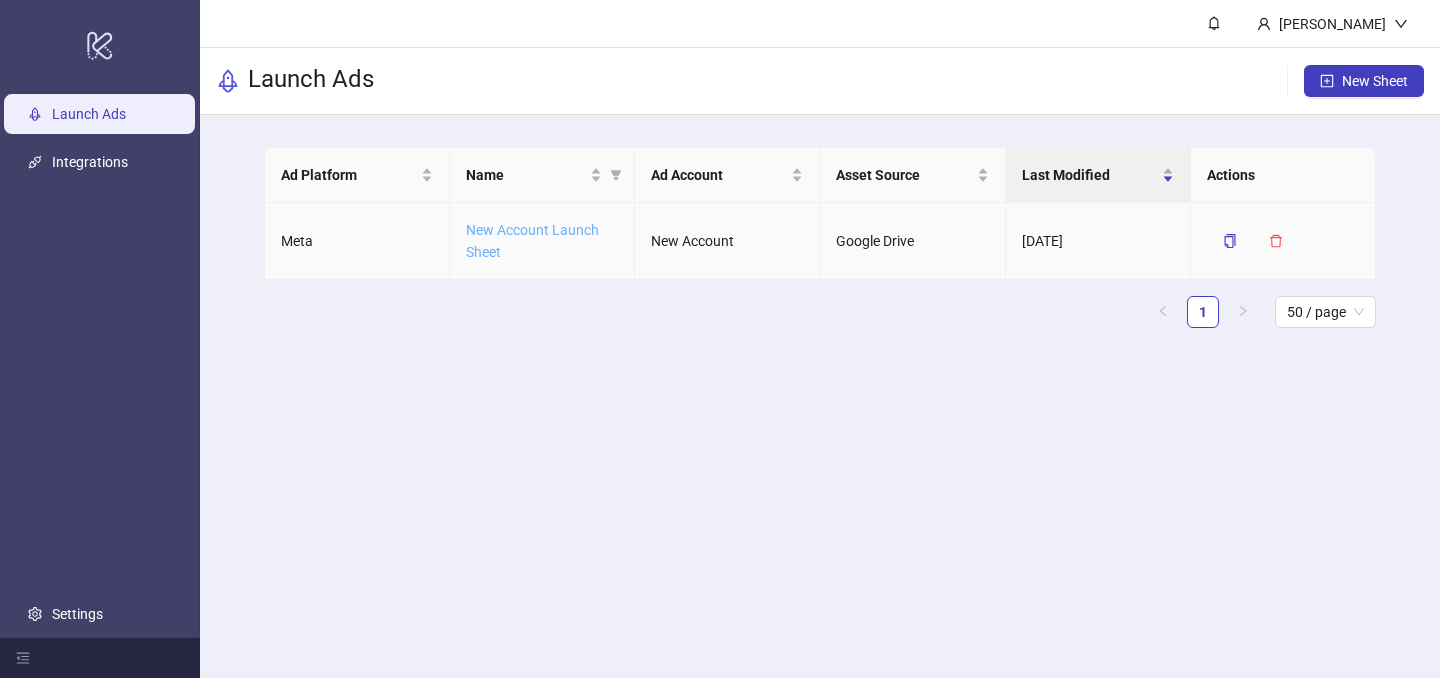 click on "New Account Launch Sheet" at bounding box center (532, 241) 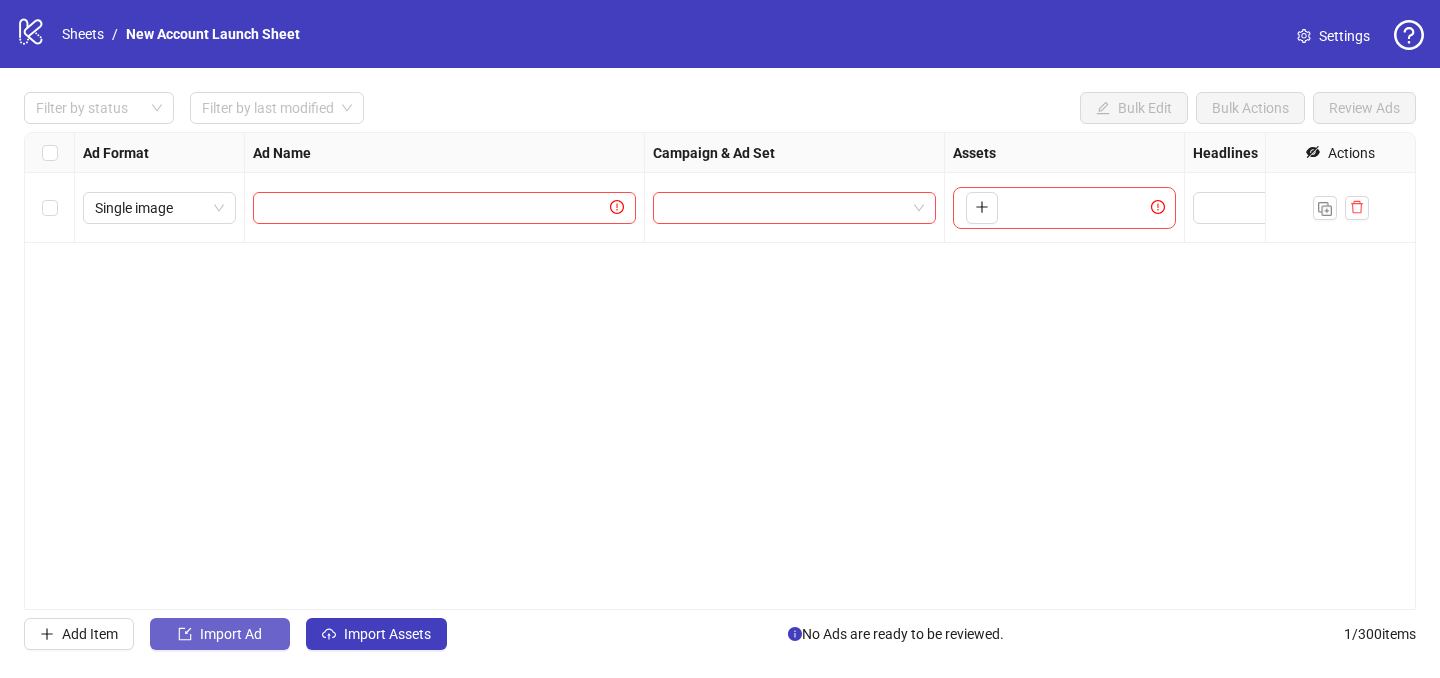 click on "Import Ad" at bounding box center (231, 634) 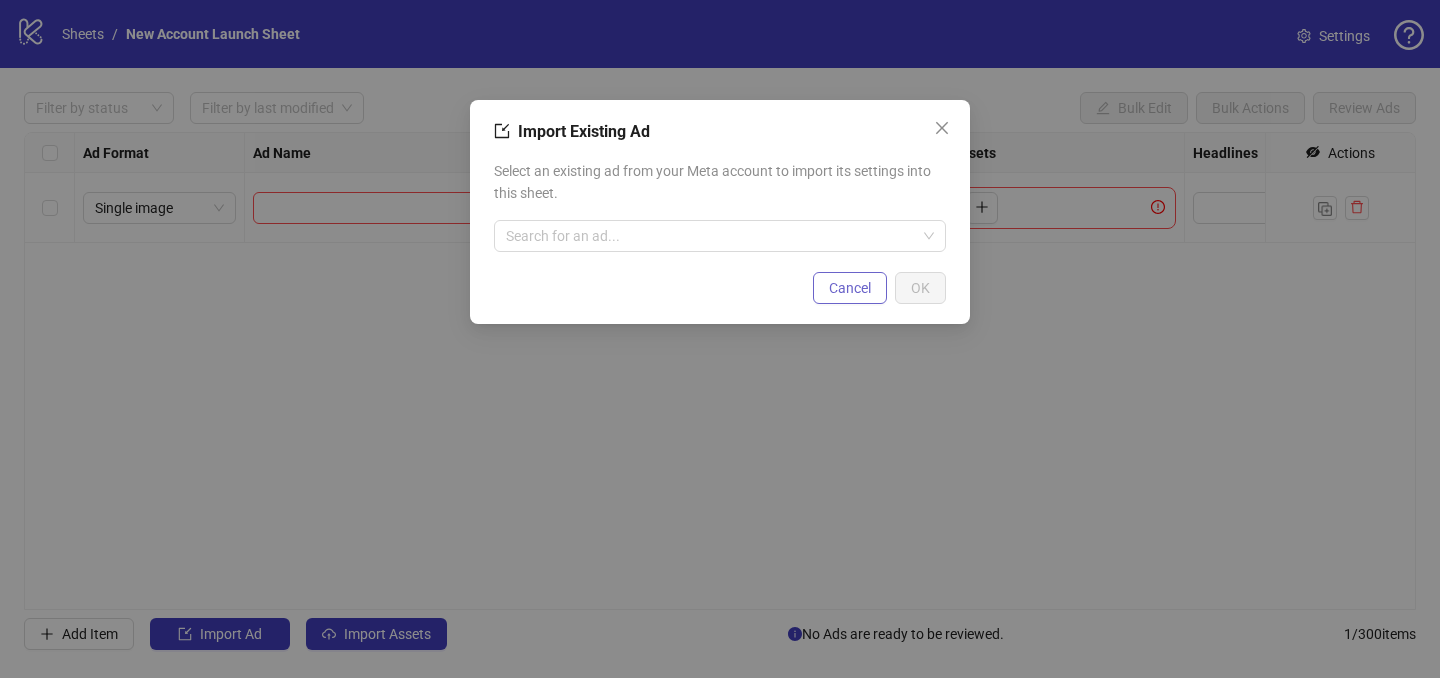 click on "Cancel" at bounding box center (850, 288) 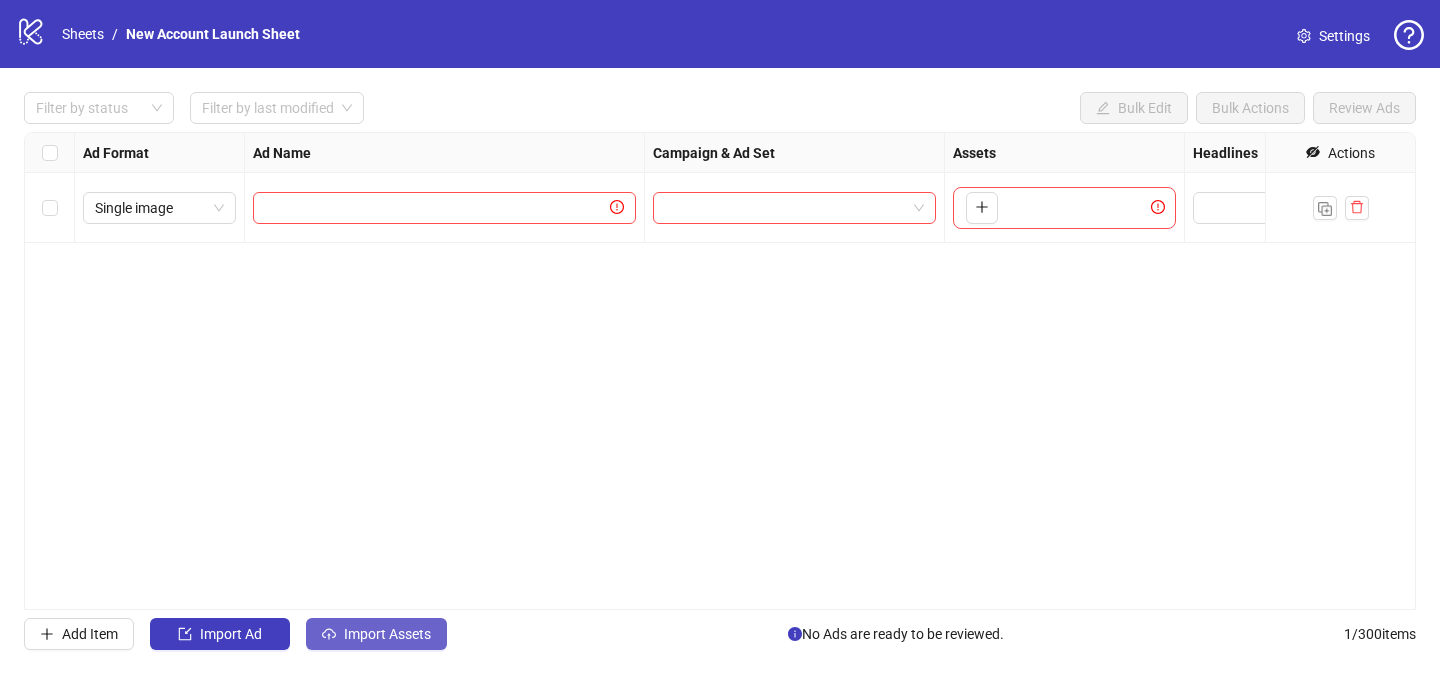 click on "Import Assets" at bounding box center [387, 634] 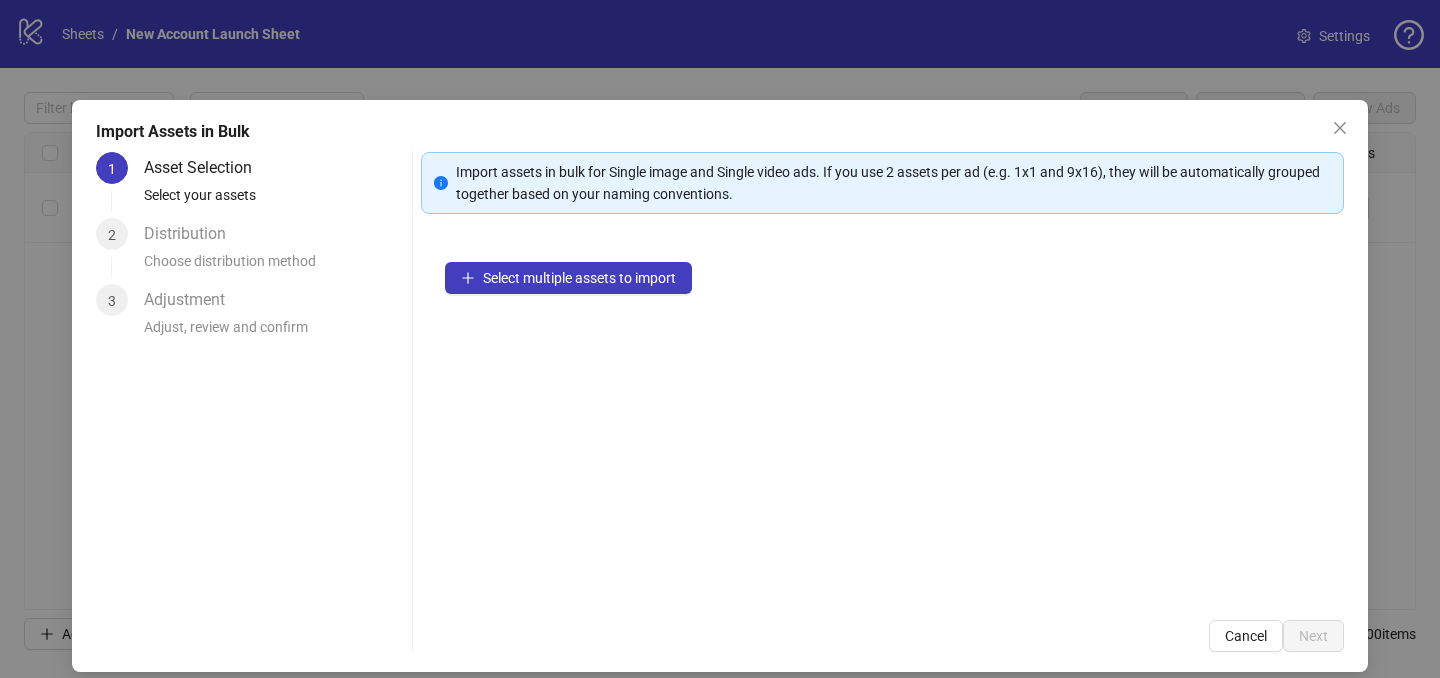 scroll, scrollTop: 18, scrollLeft: 0, axis: vertical 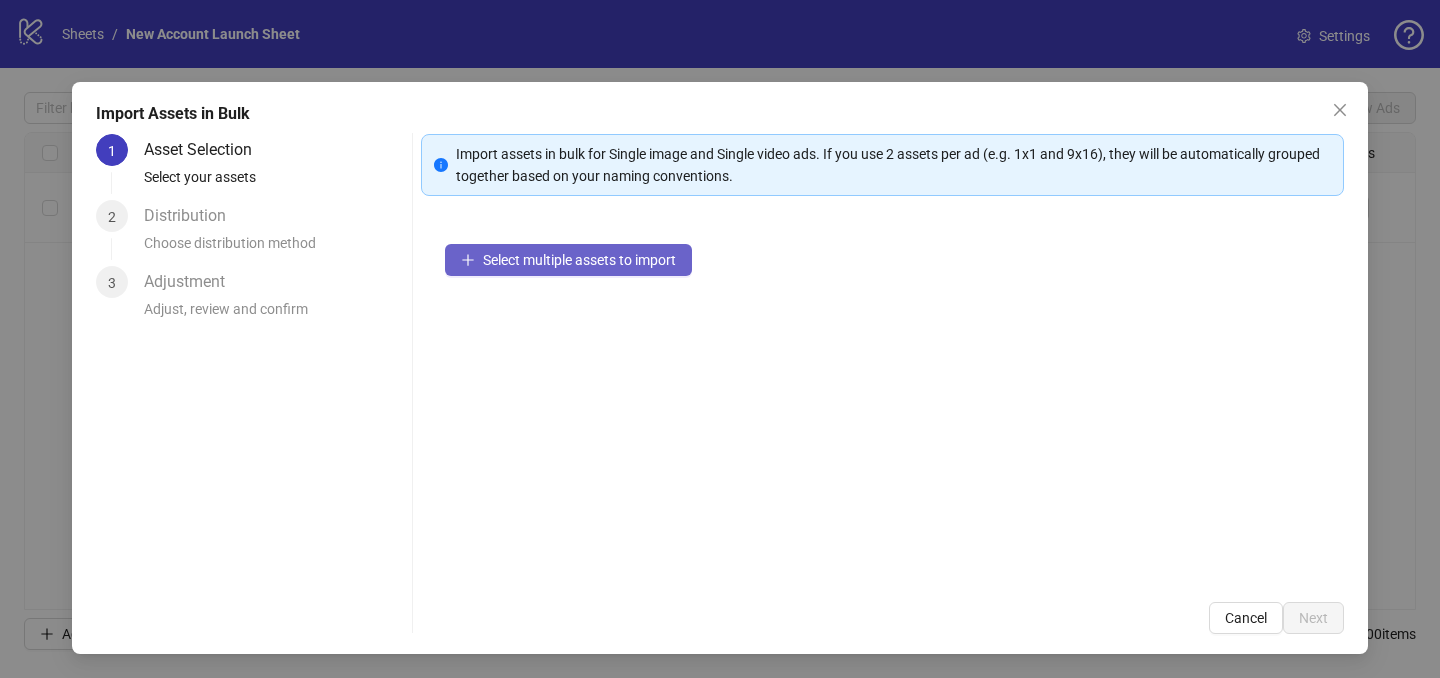 click on "Select multiple assets to import" at bounding box center [568, 260] 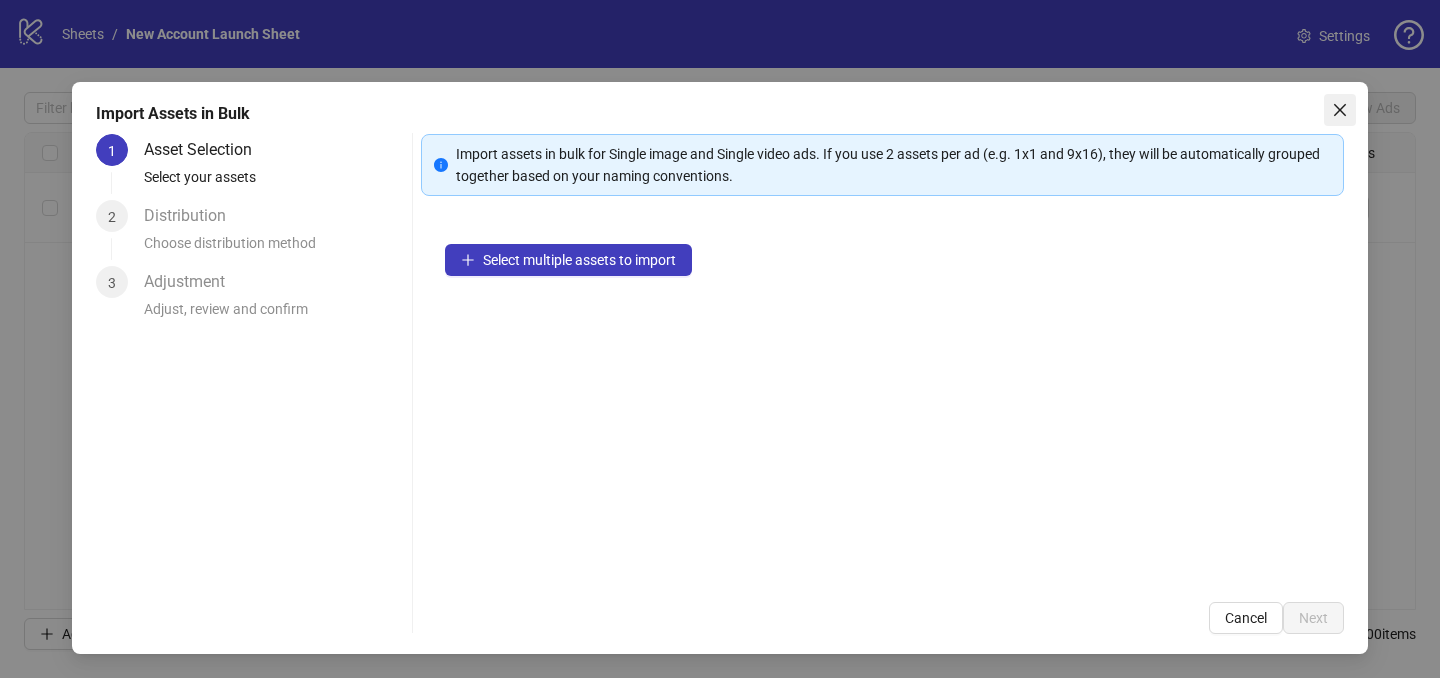 click 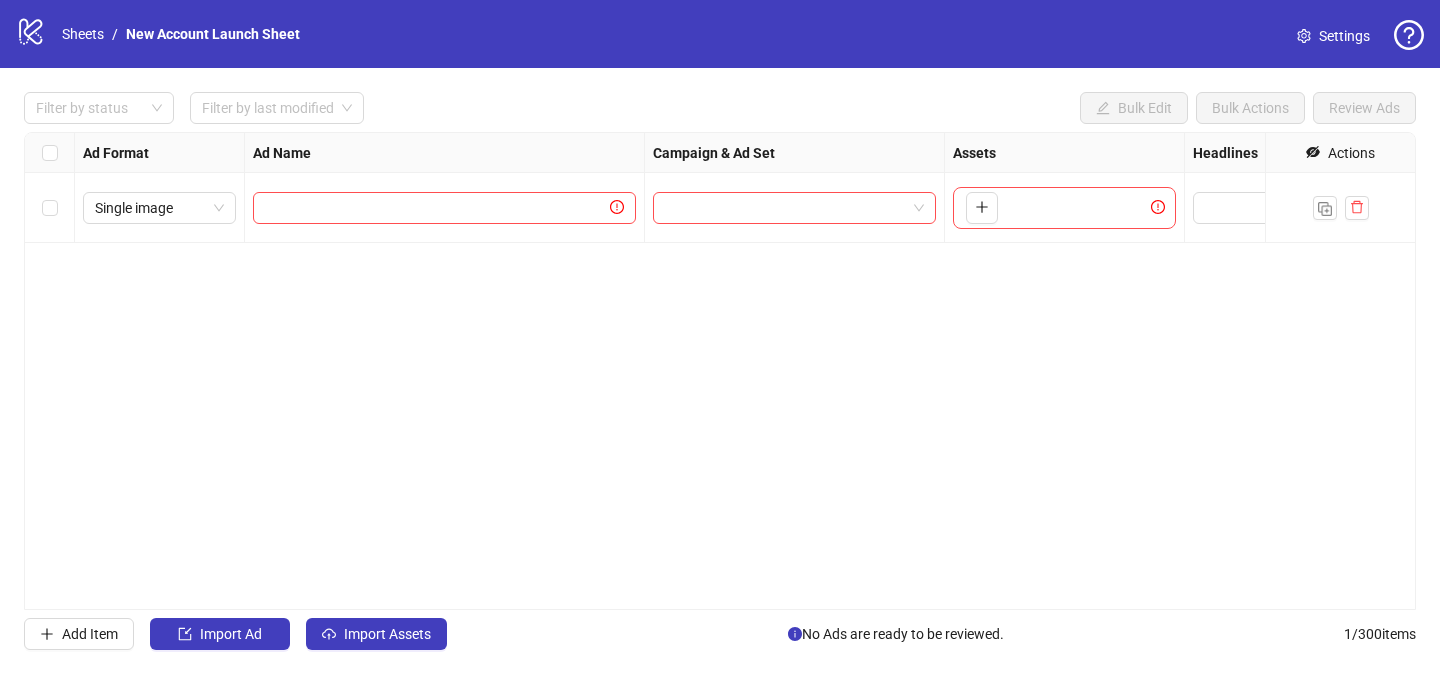 scroll, scrollTop: 0, scrollLeft: 0, axis: both 